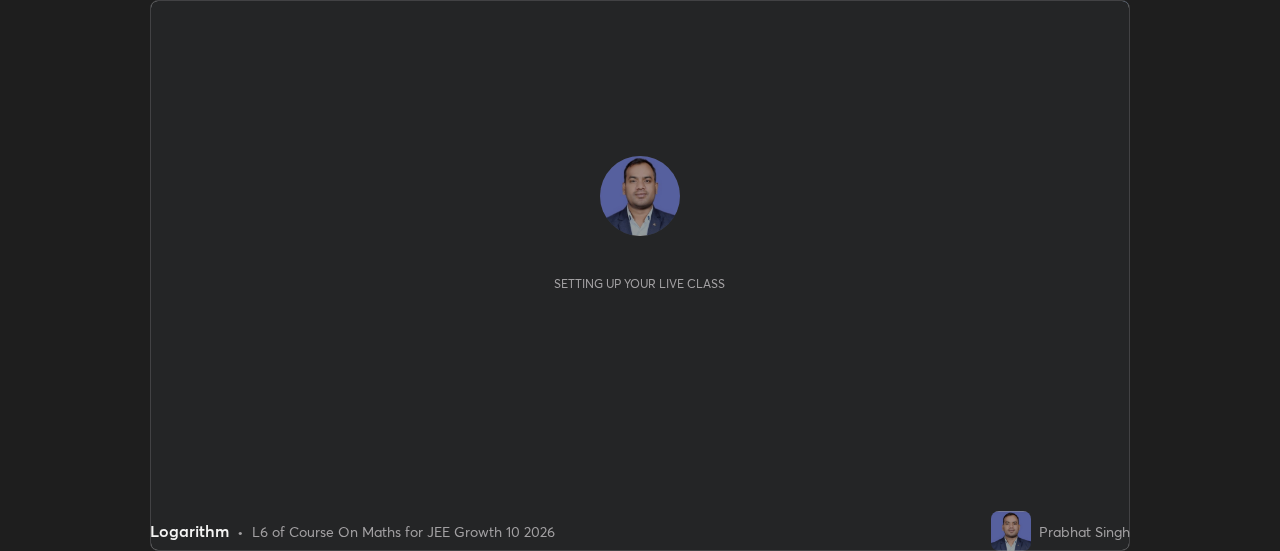 scroll, scrollTop: 0, scrollLeft: 0, axis: both 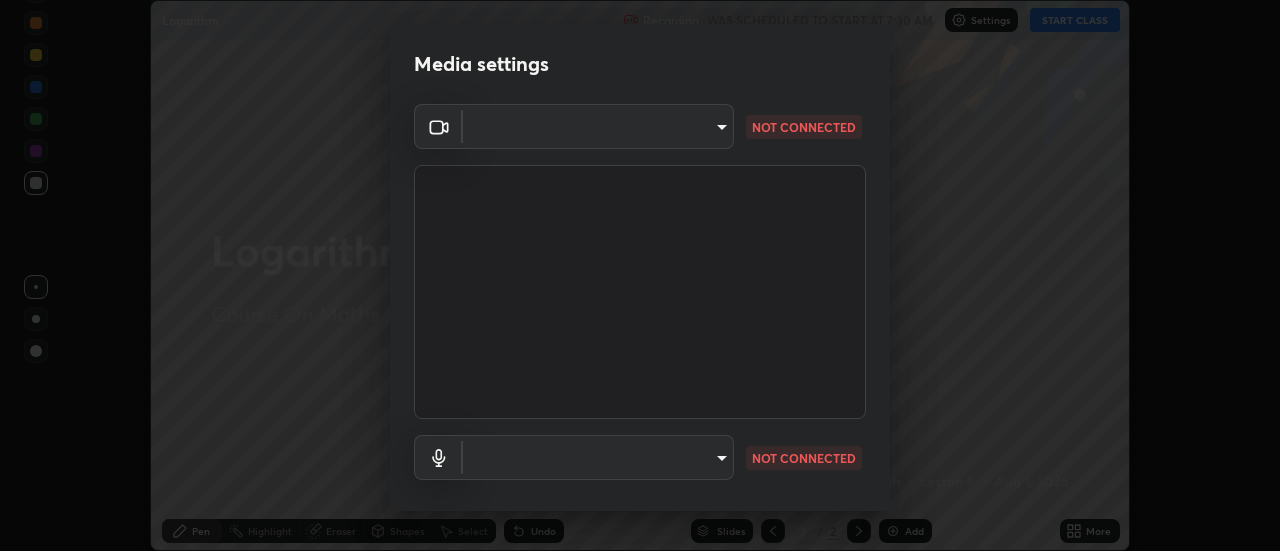 type on "3f428528f3d7ab6ac54735594839c6d4e55042ef2e8cc1e8c5b1a5cc2874ec8a" 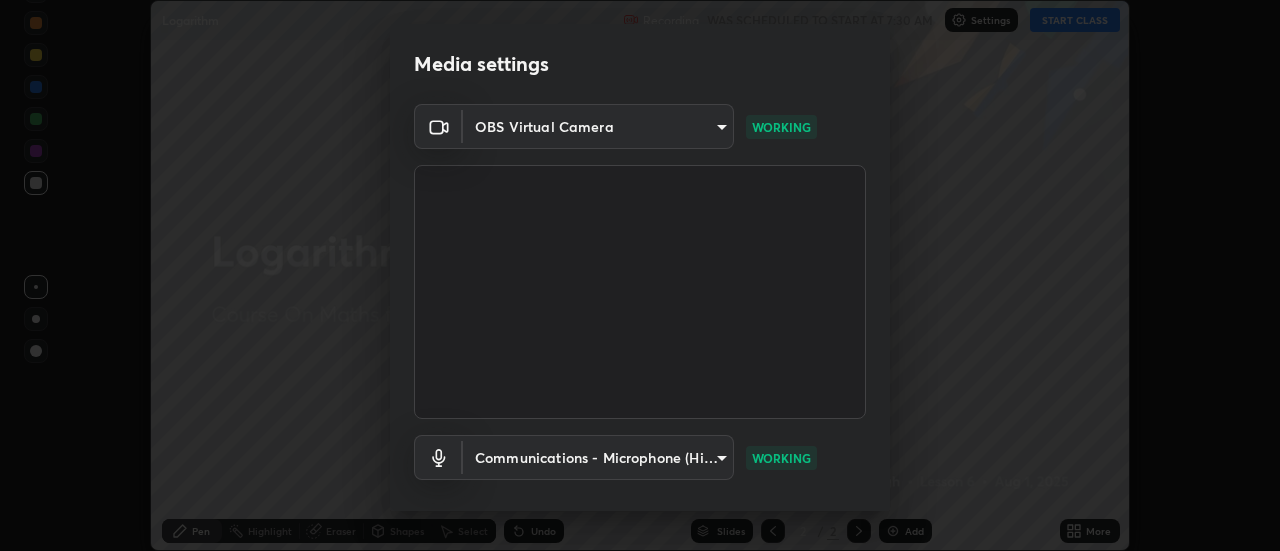 scroll, scrollTop: 105, scrollLeft: 0, axis: vertical 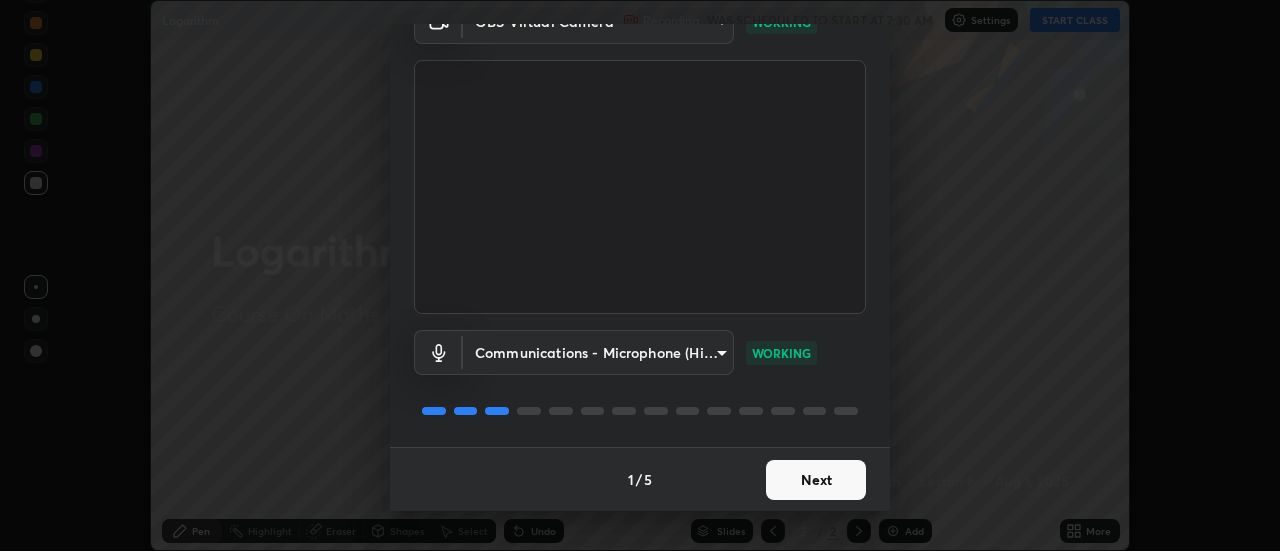 click on "Next" at bounding box center [816, 480] 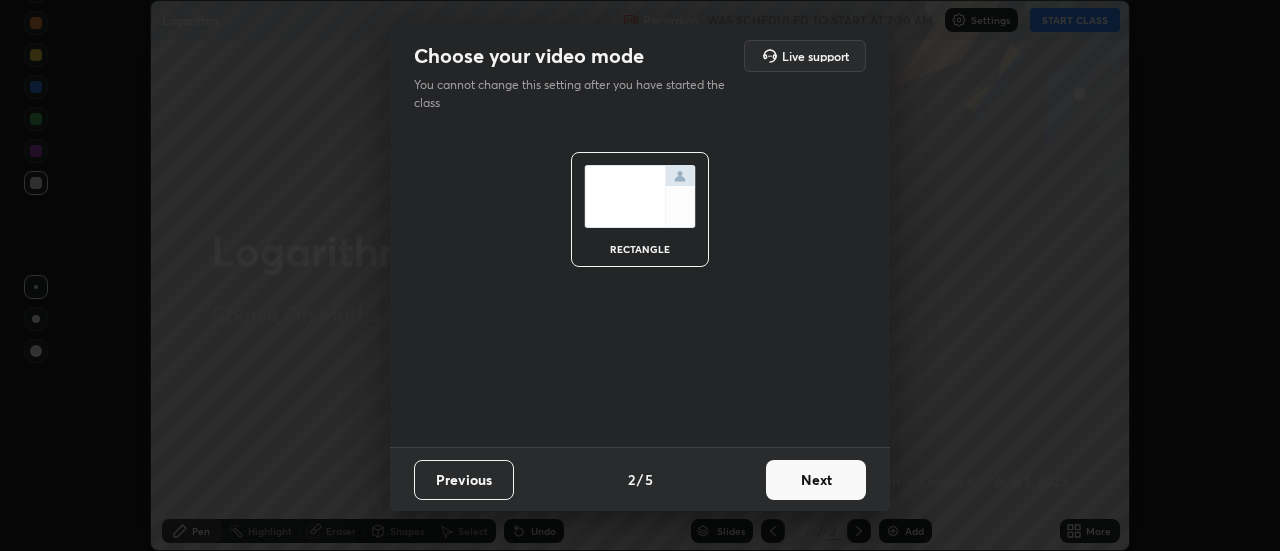 click on "Next" at bounding box center (816, 480) 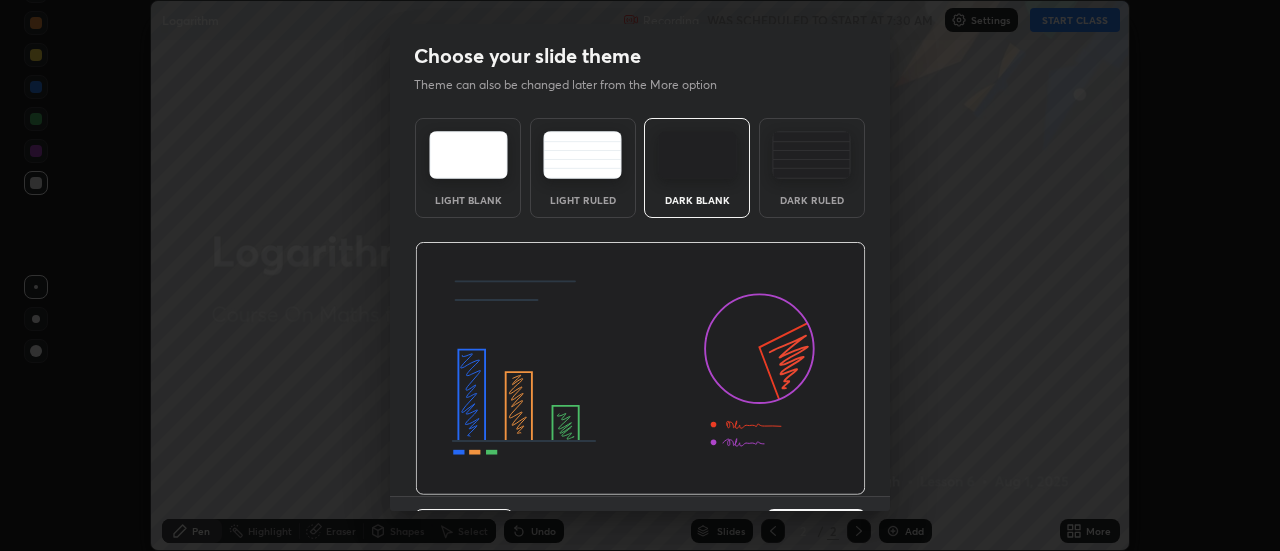 click at bounding box center (640, 369) 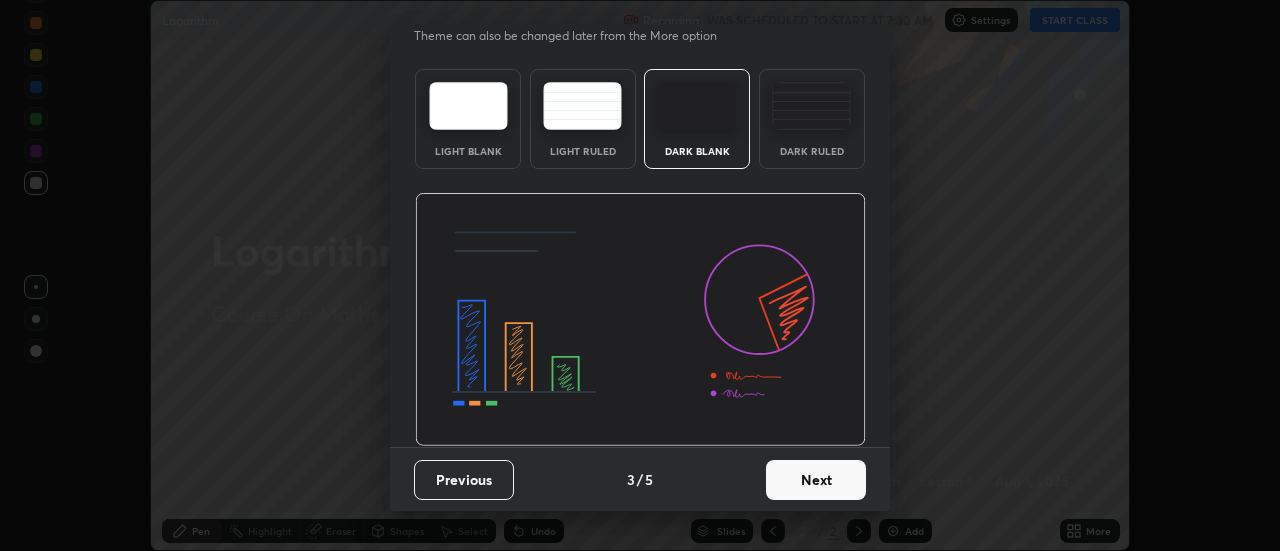click on "Next" at bounding box center (816, 480) 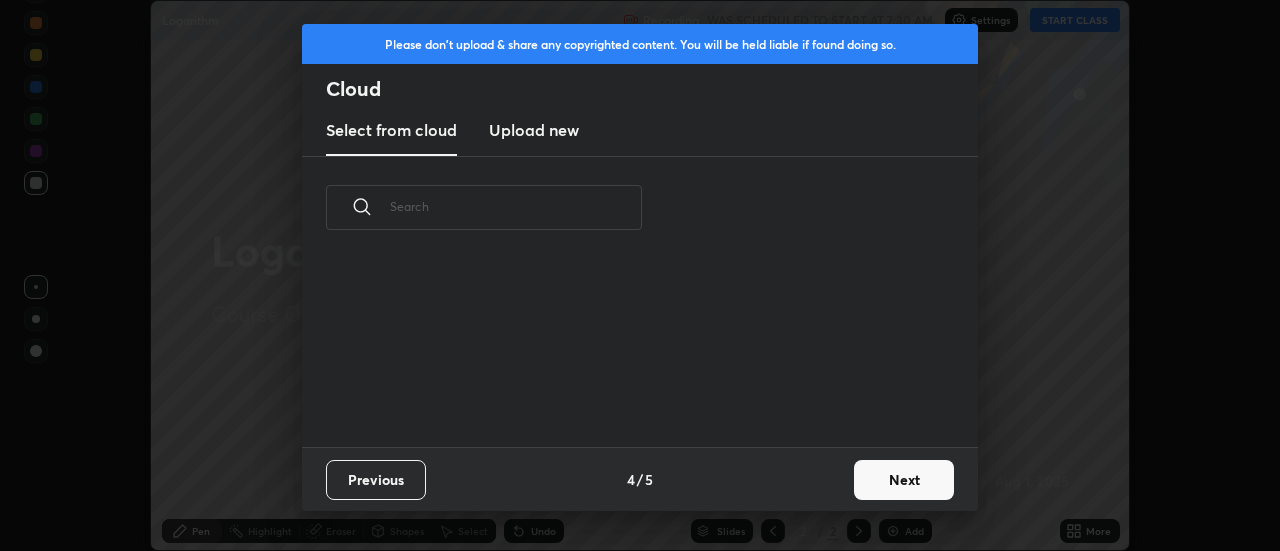 click on "Next" at bounding box center [904, 480] 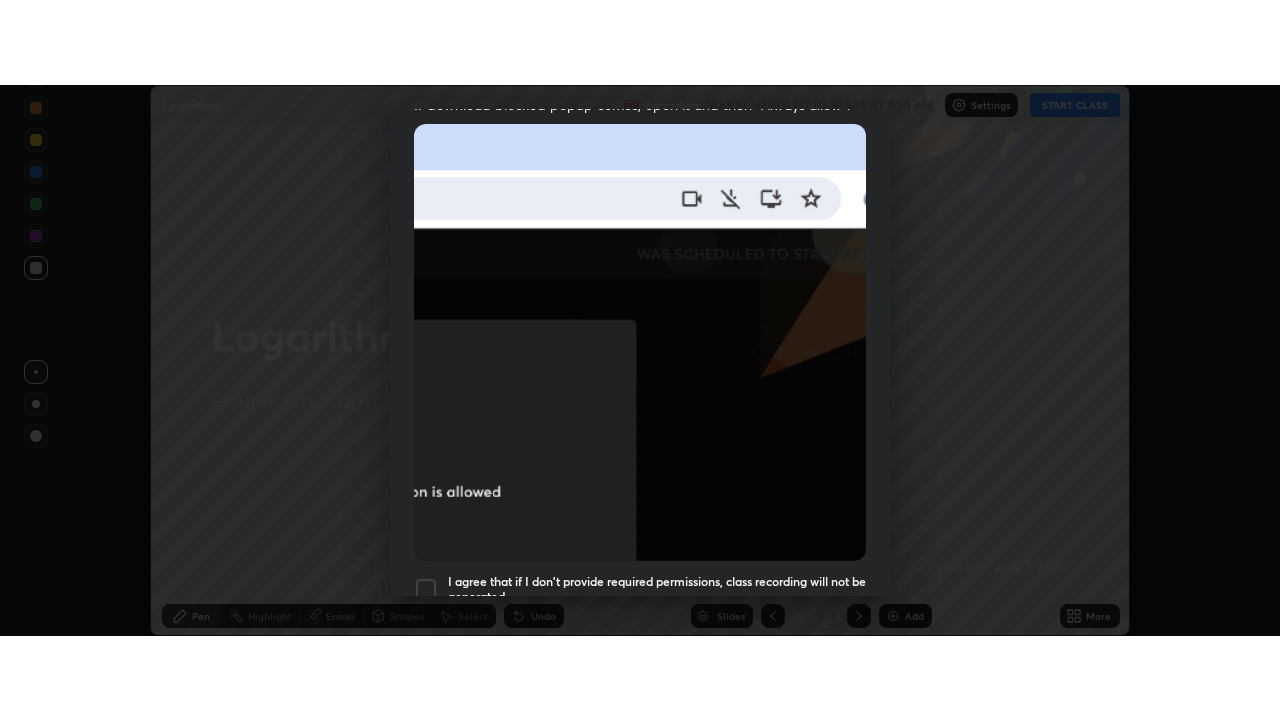 scroll, scrollTop: 513, scrollLeft: 0, axis: vertical 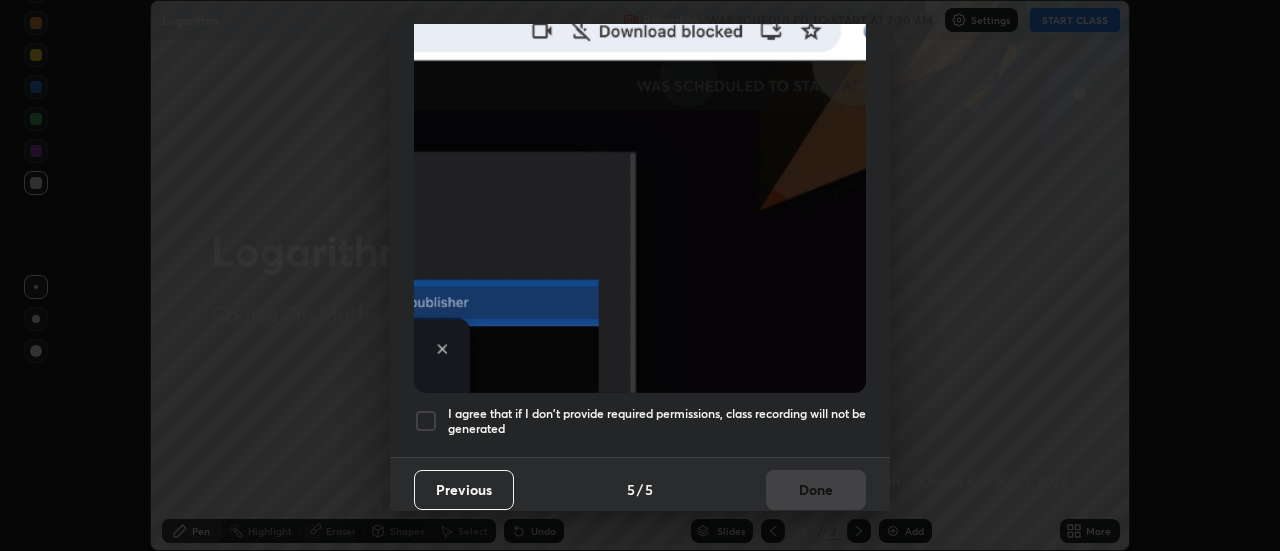 click at bounding box center (426, 421) 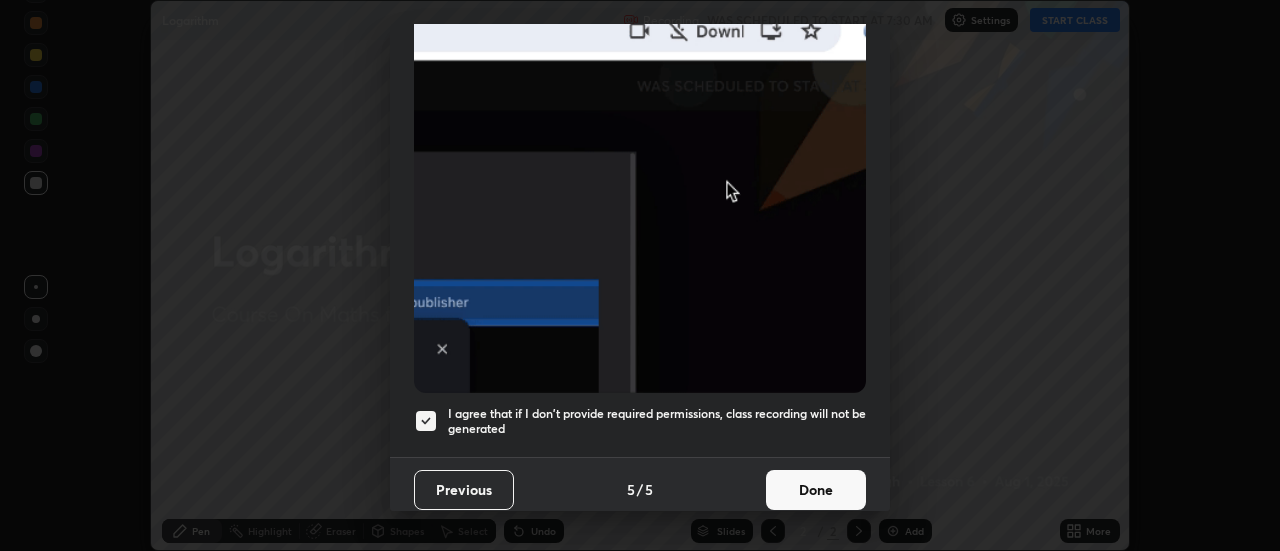 click on "Done" at bounding box center [816, 490] 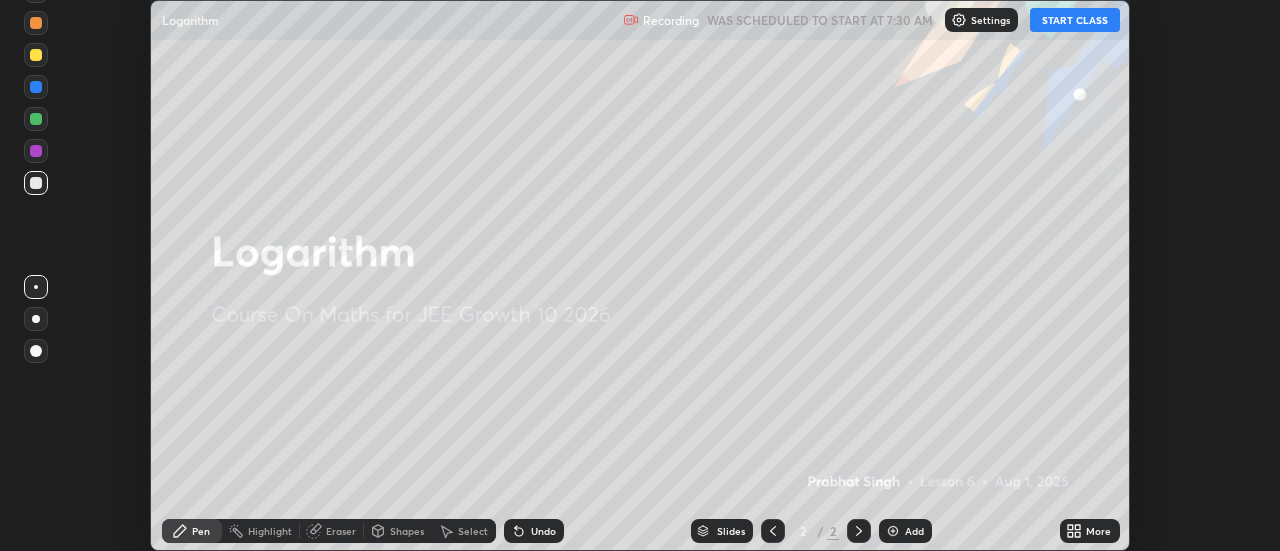 click on "START CLASS" at bounding box center (1075, 20) 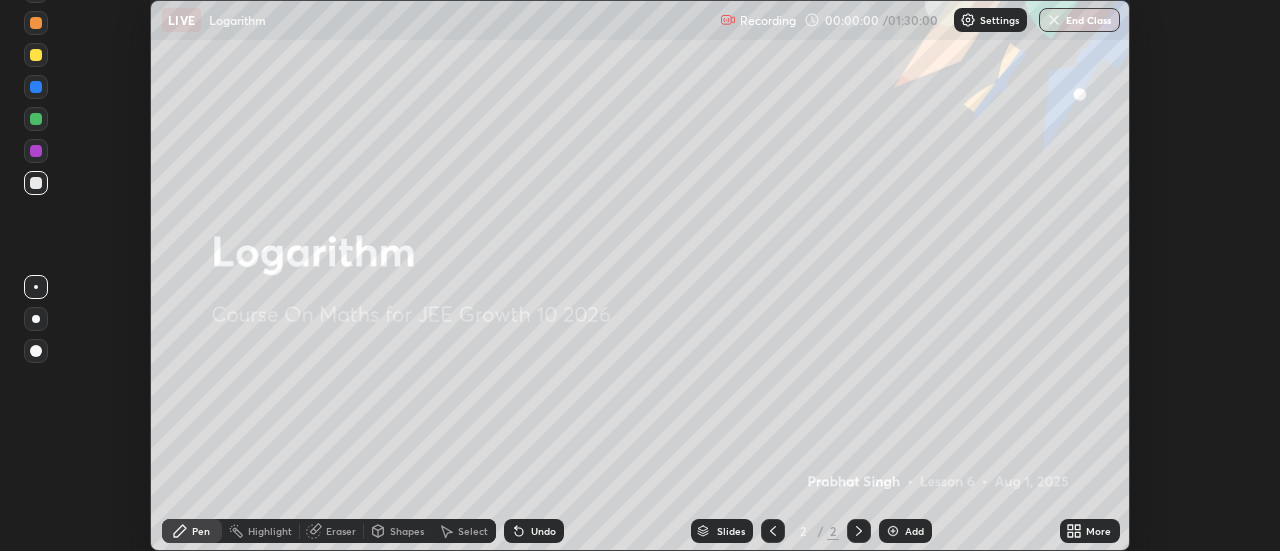 click 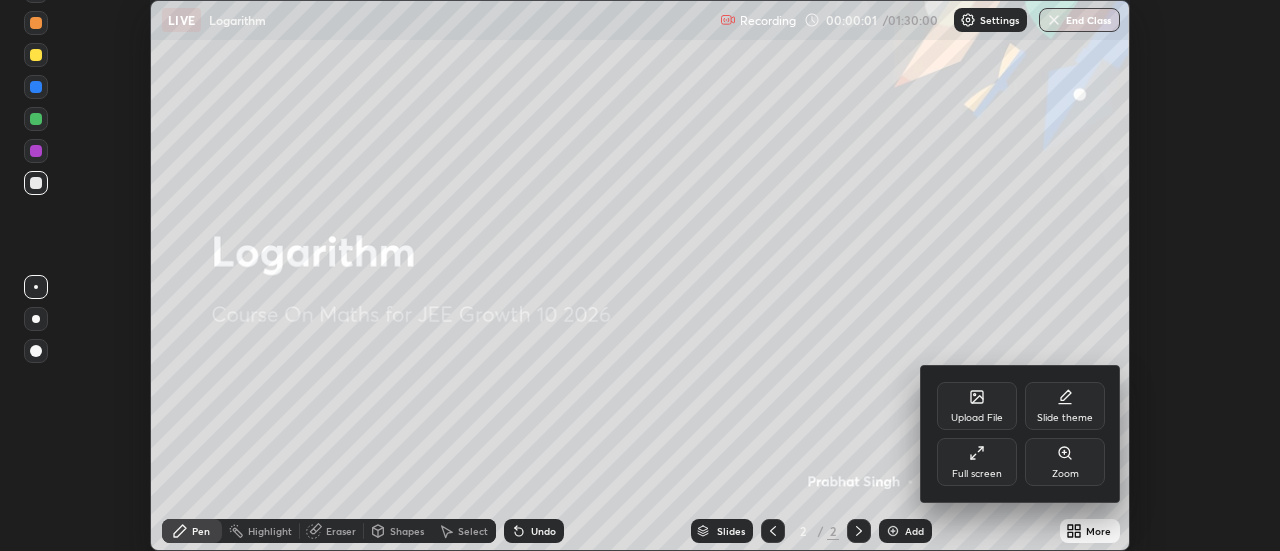 click on "Full screen" at bounding box center (977, 462) 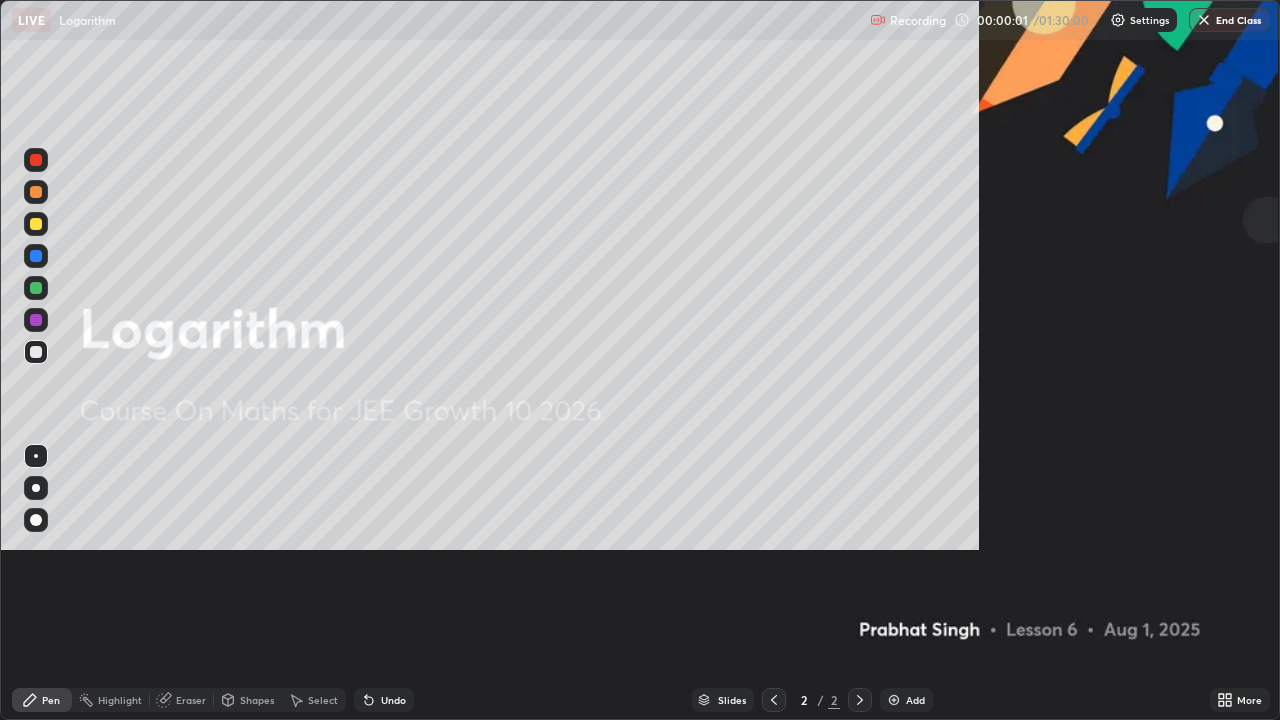 scroll, scrollTop: 99280, scrollLeft: 98720, axis: both 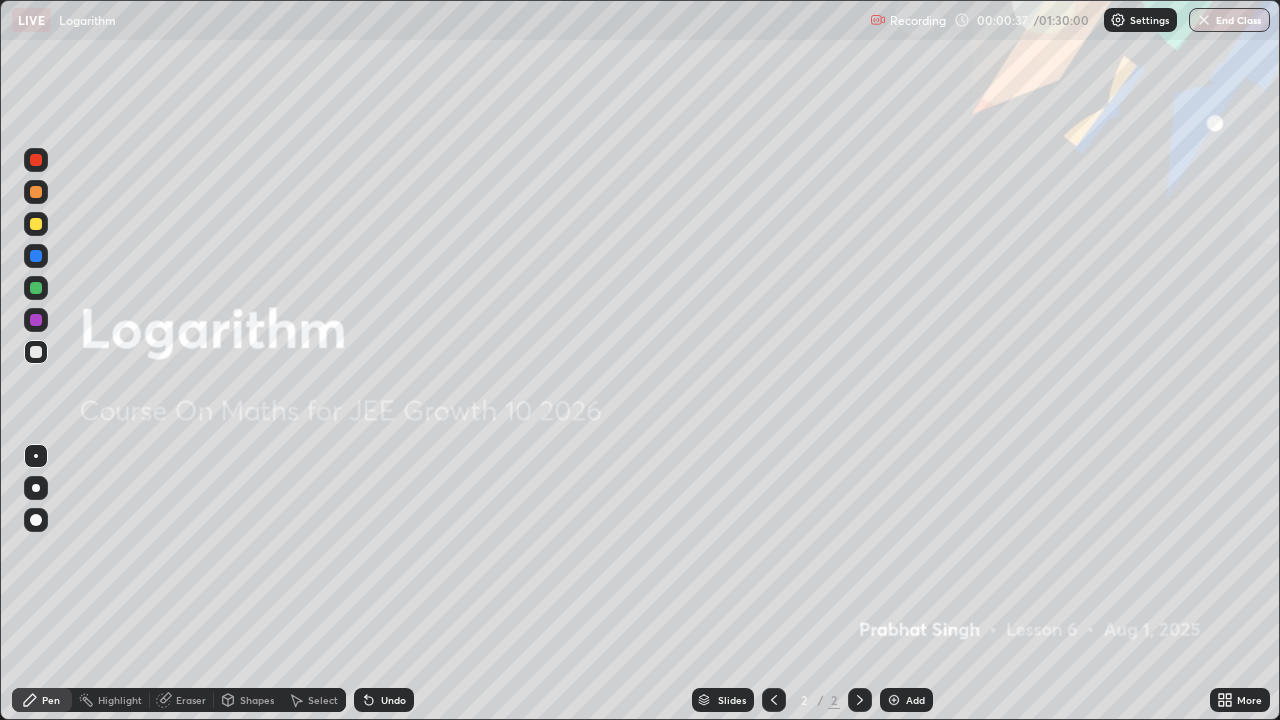 click on "Add" at bounding box center (906, 700) 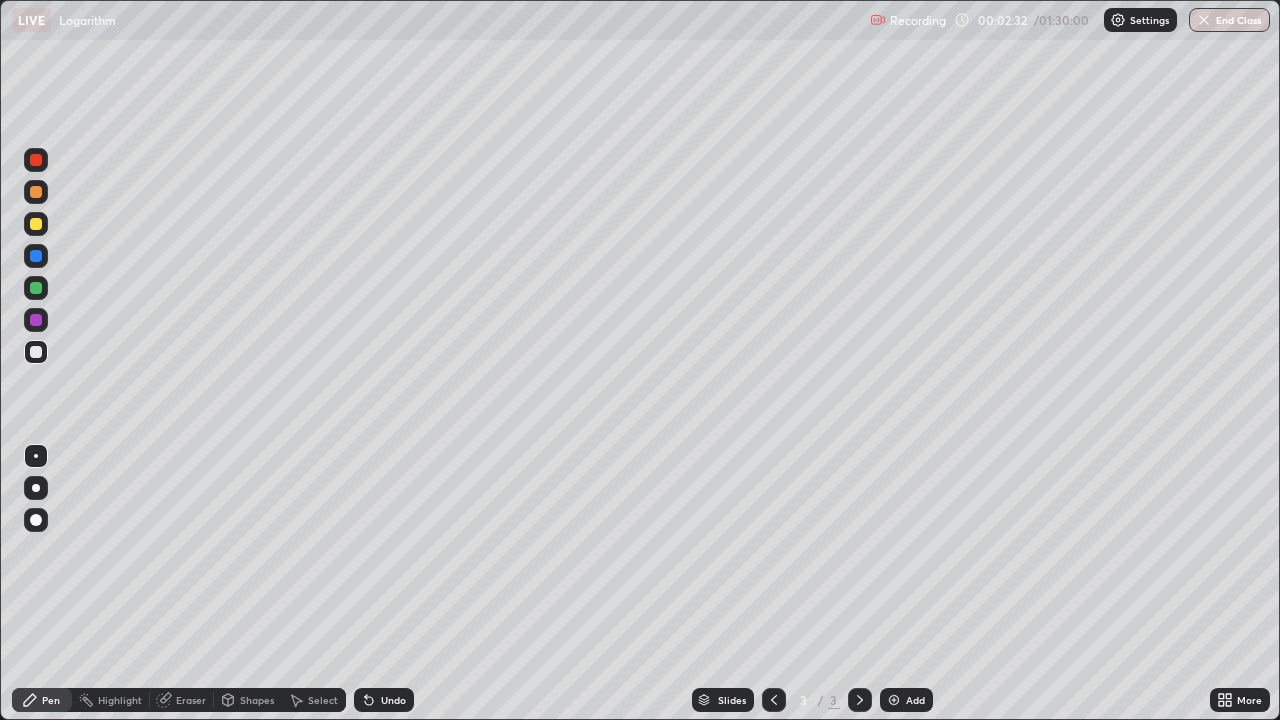 click on "Eraser" at bounding box center (191, 700) 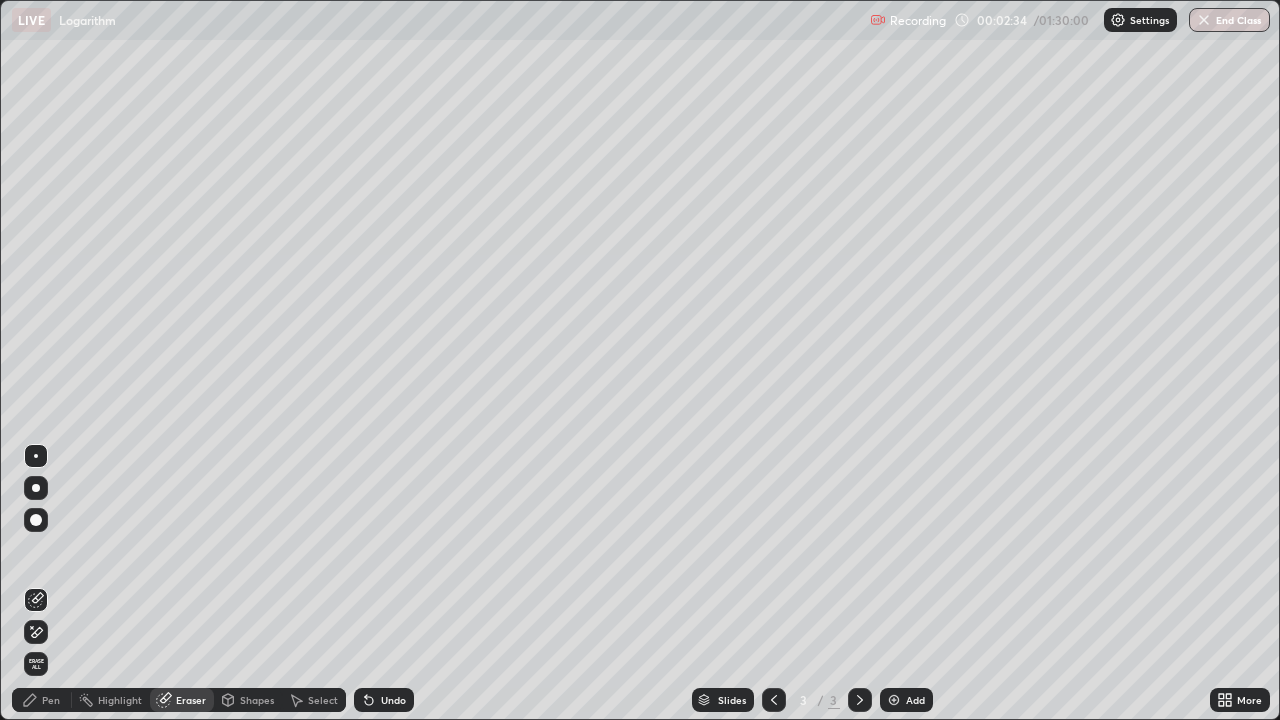 click on "Pen" at bounding box center [51, 700] 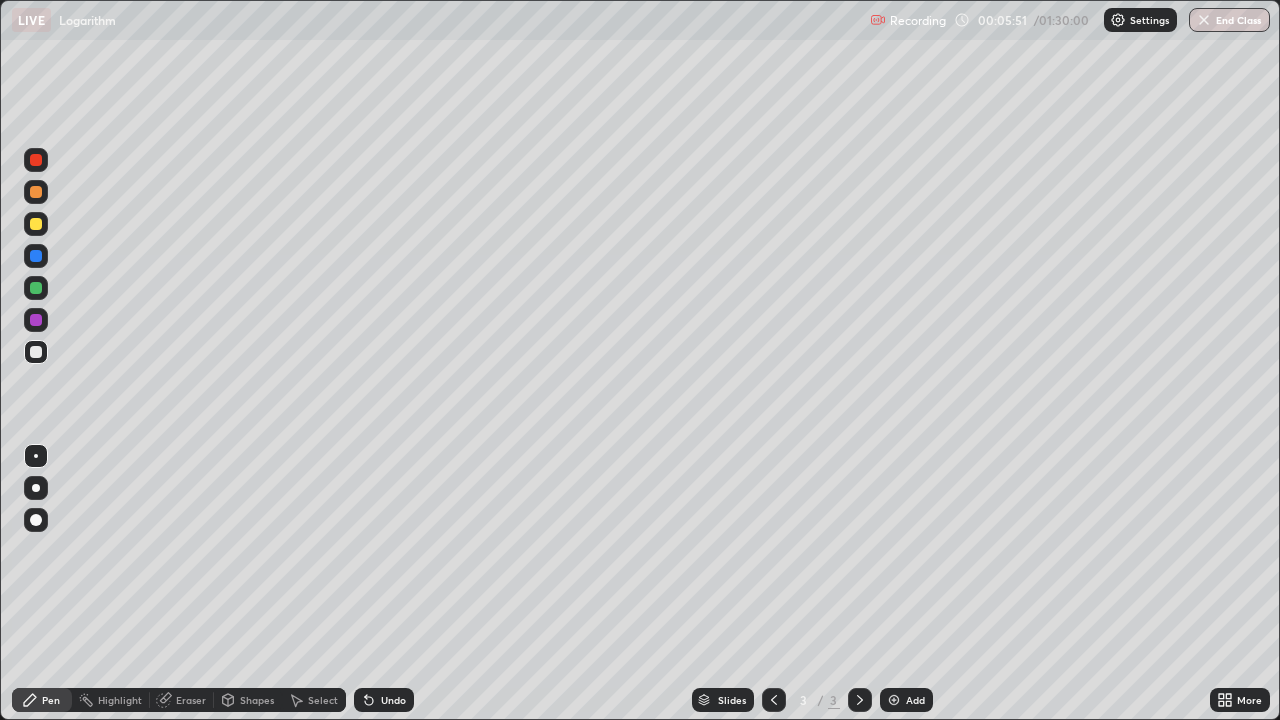 click at bounding box center [894, 700] 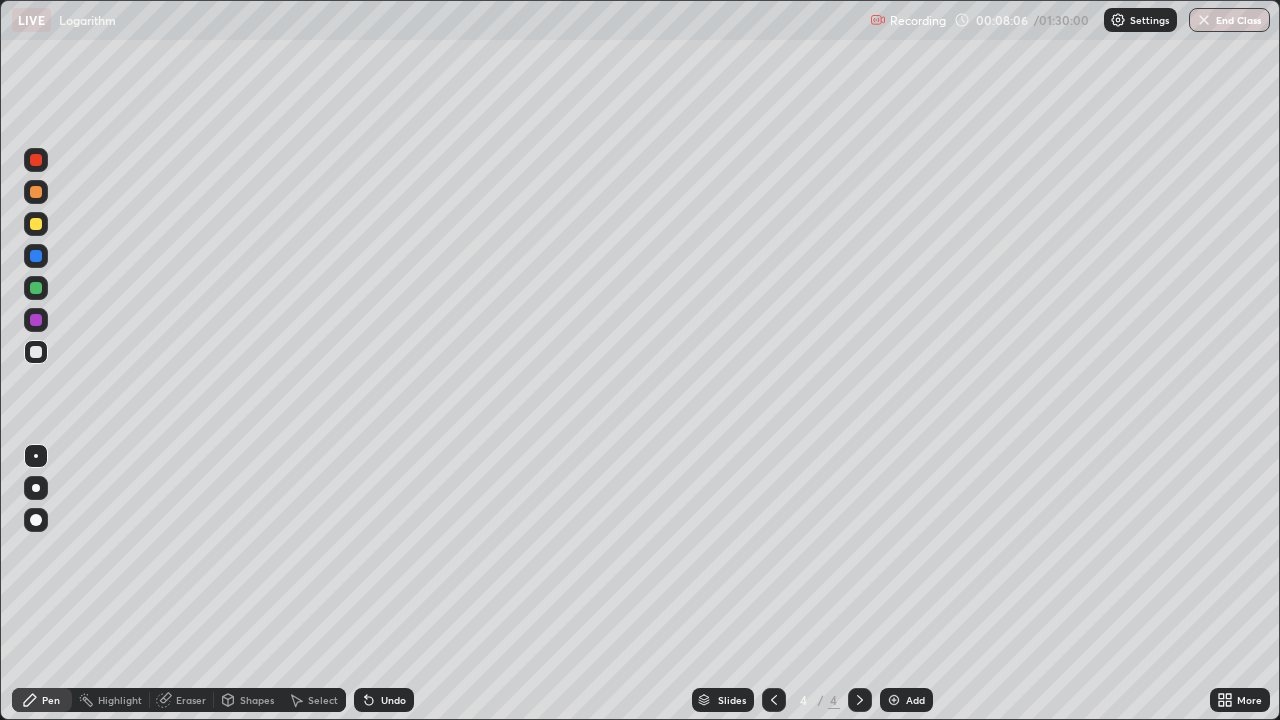 click at bounding box center [36, 288] 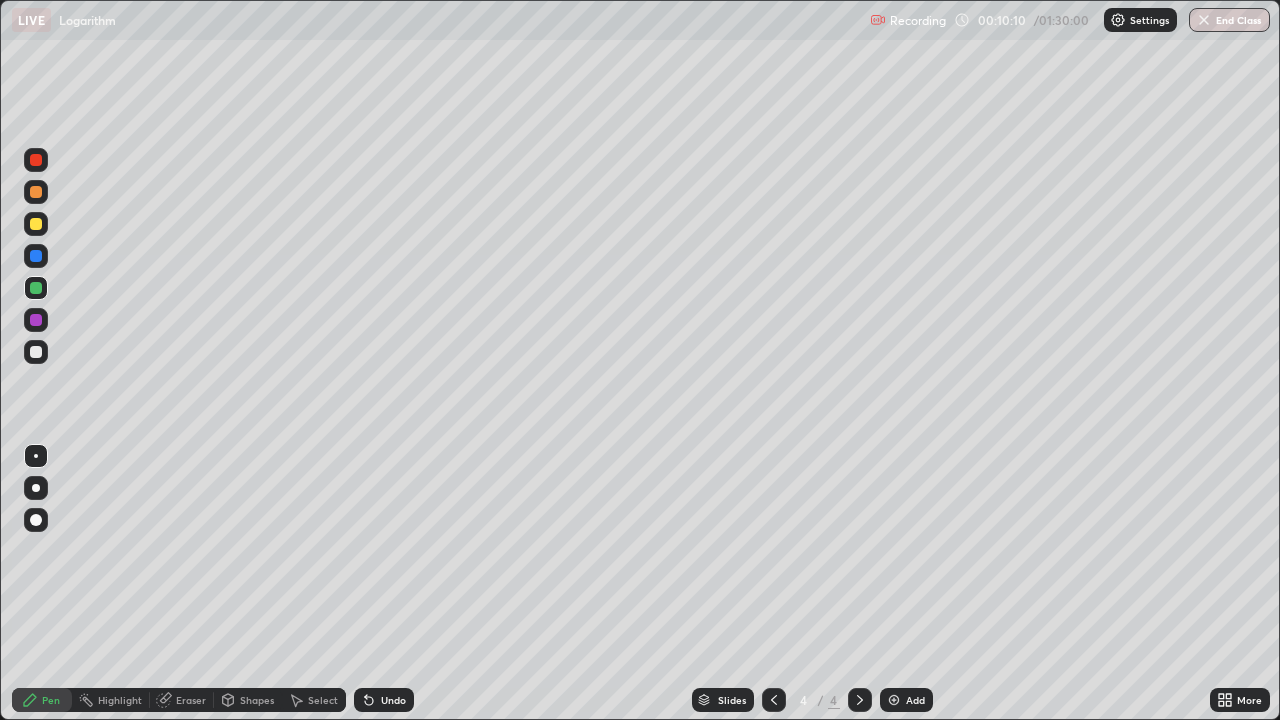 click on "Undo" at bounding box center [393, 700] 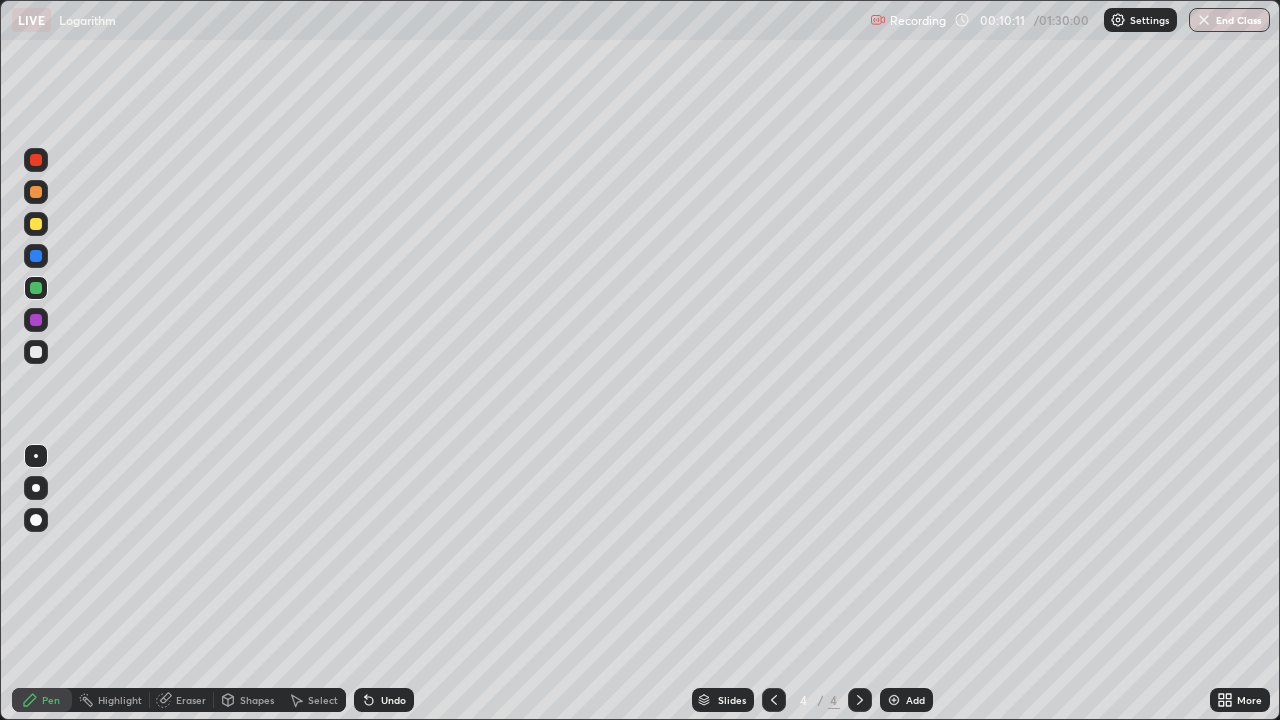 click on "Undo" at bounding box center [393, 700] 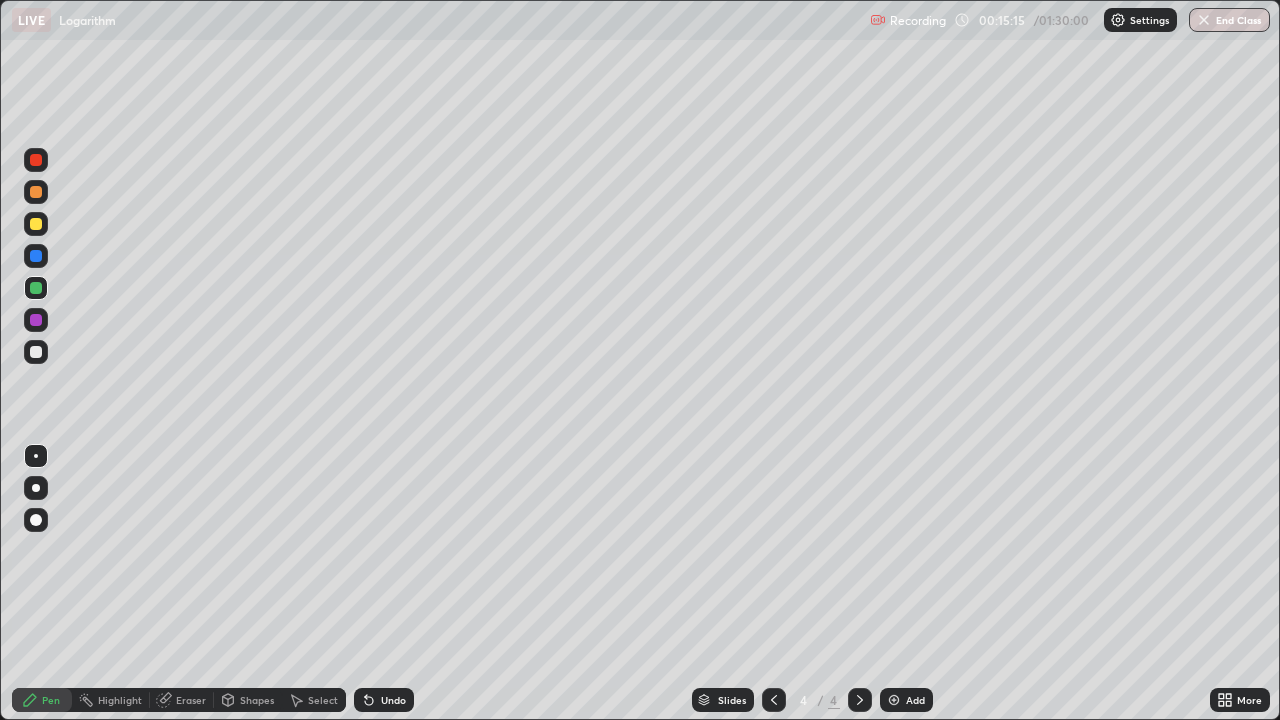 click at bounding box center [894, 700] 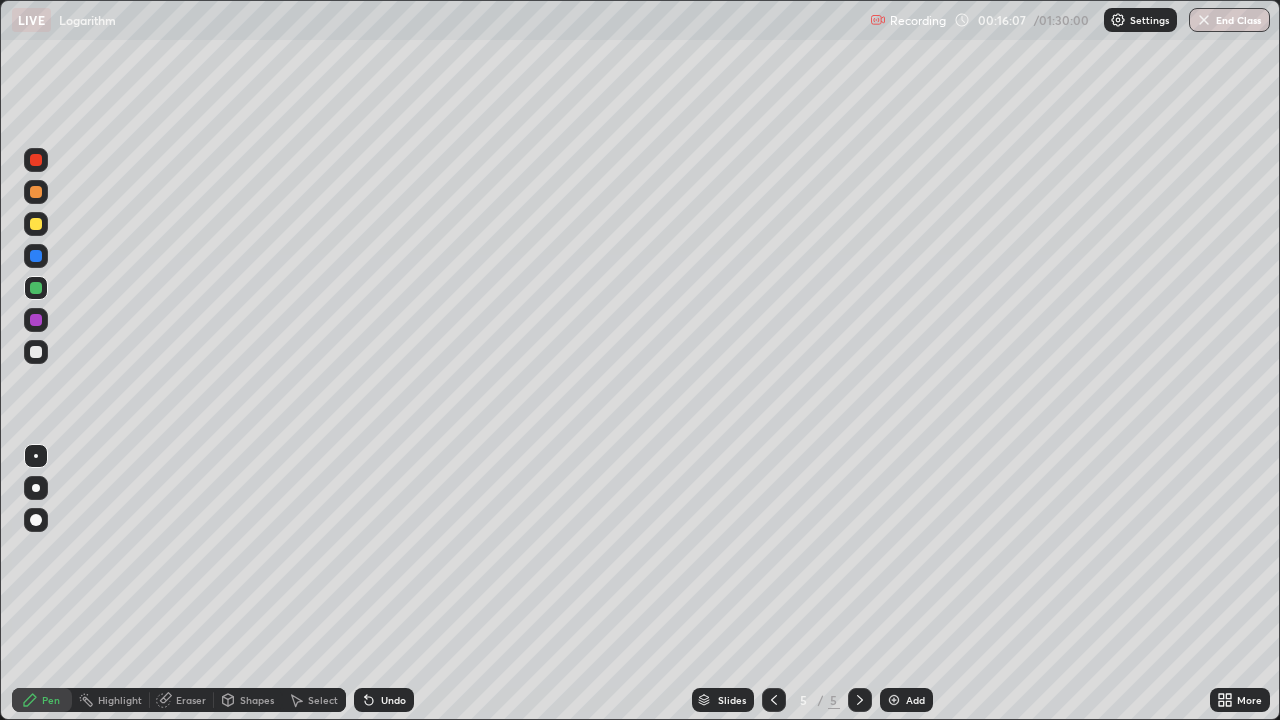 click 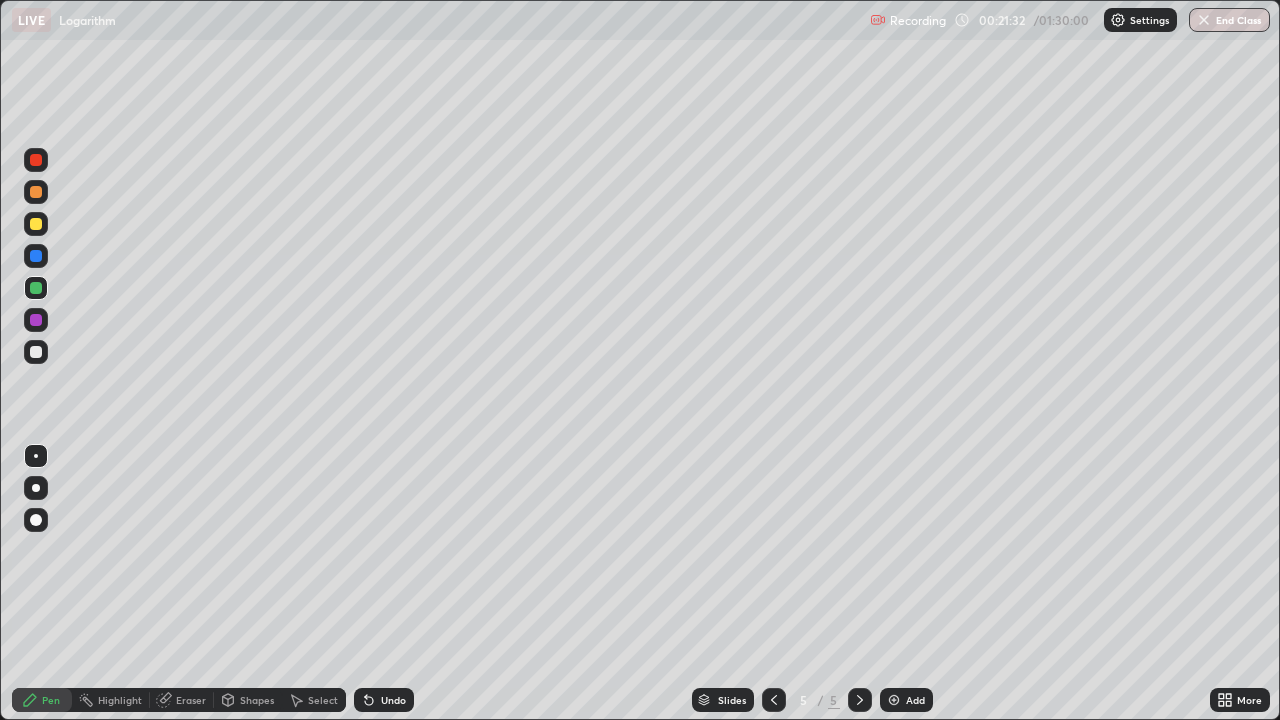 click 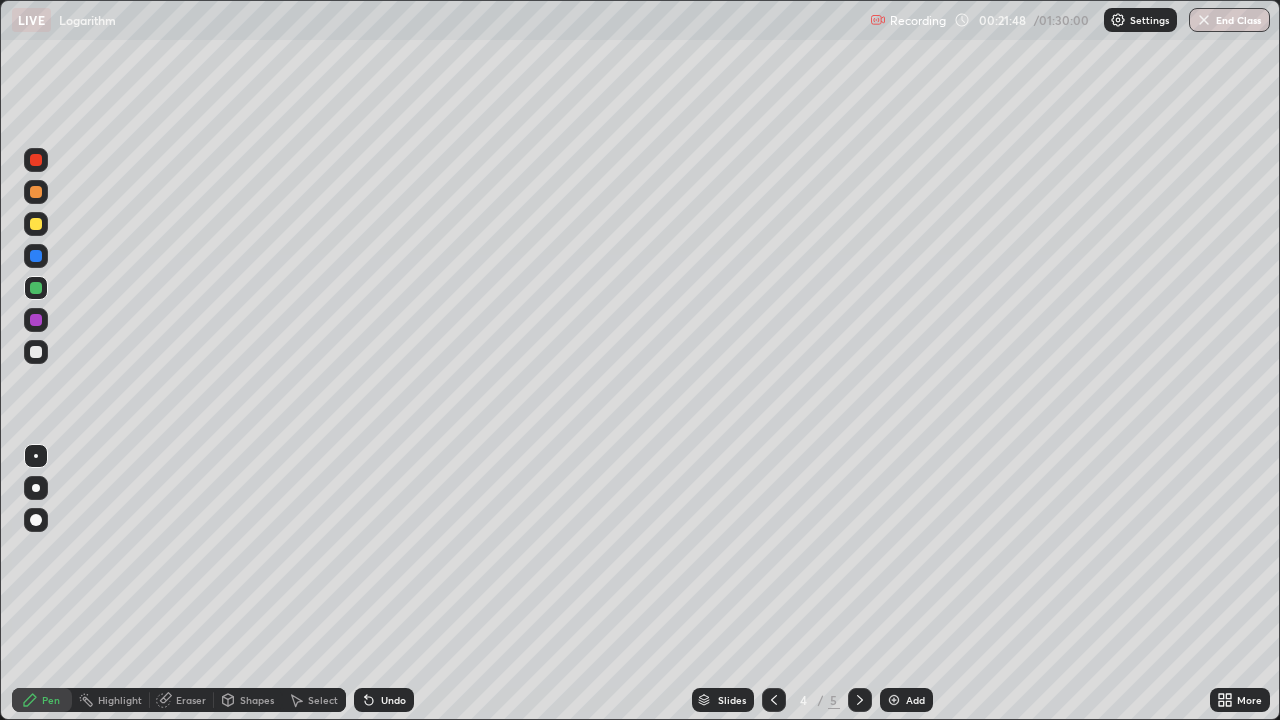 click 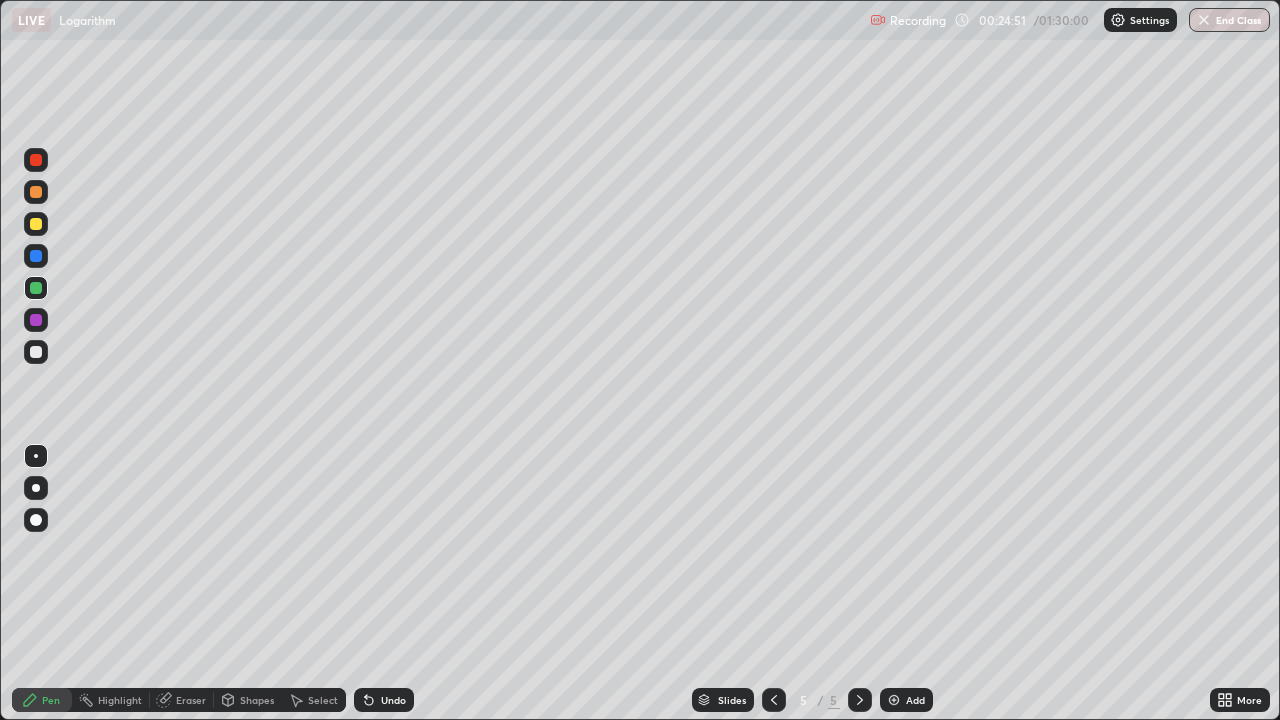 click at bounding box center (894, 700) 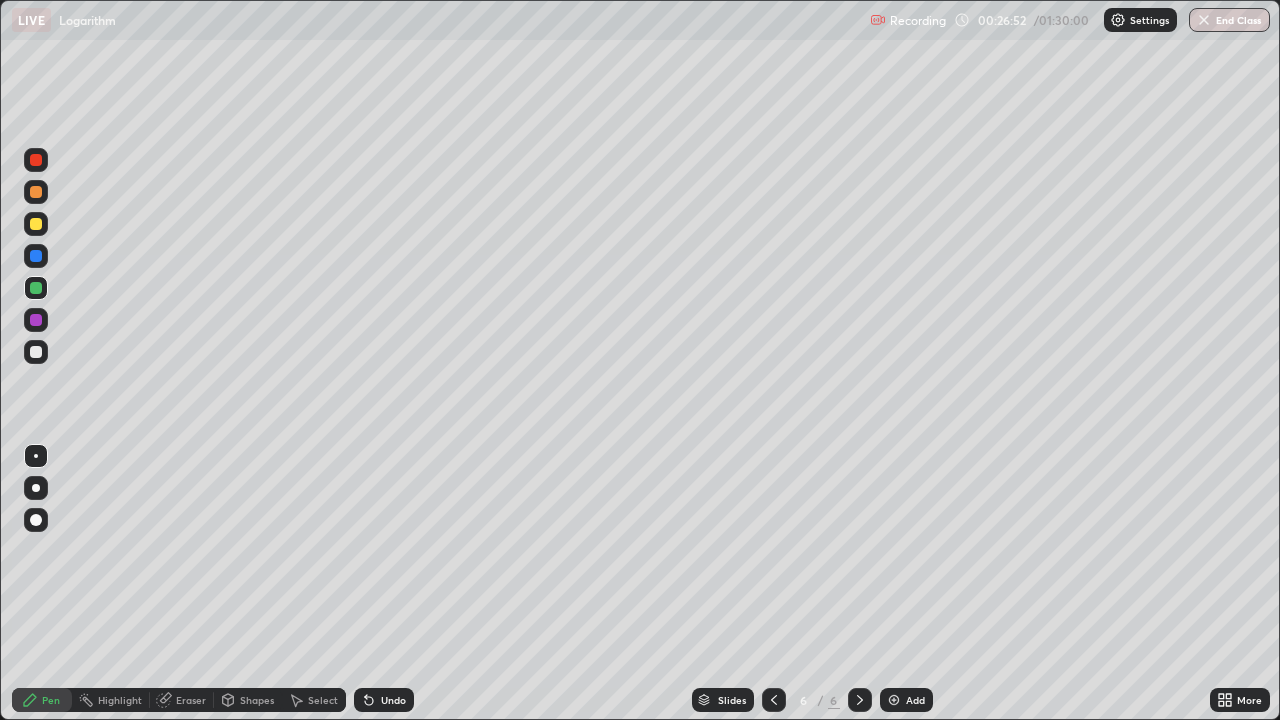 click 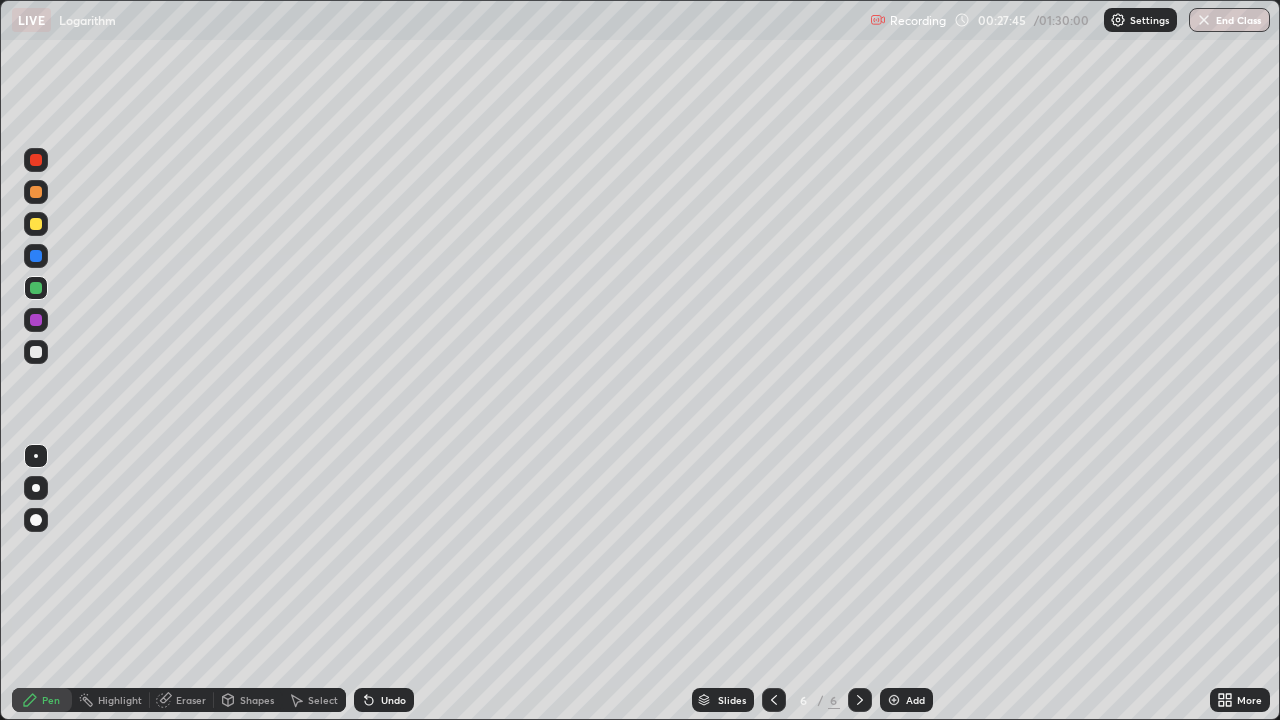 click on "Undo" at bounding box center (393, 700) 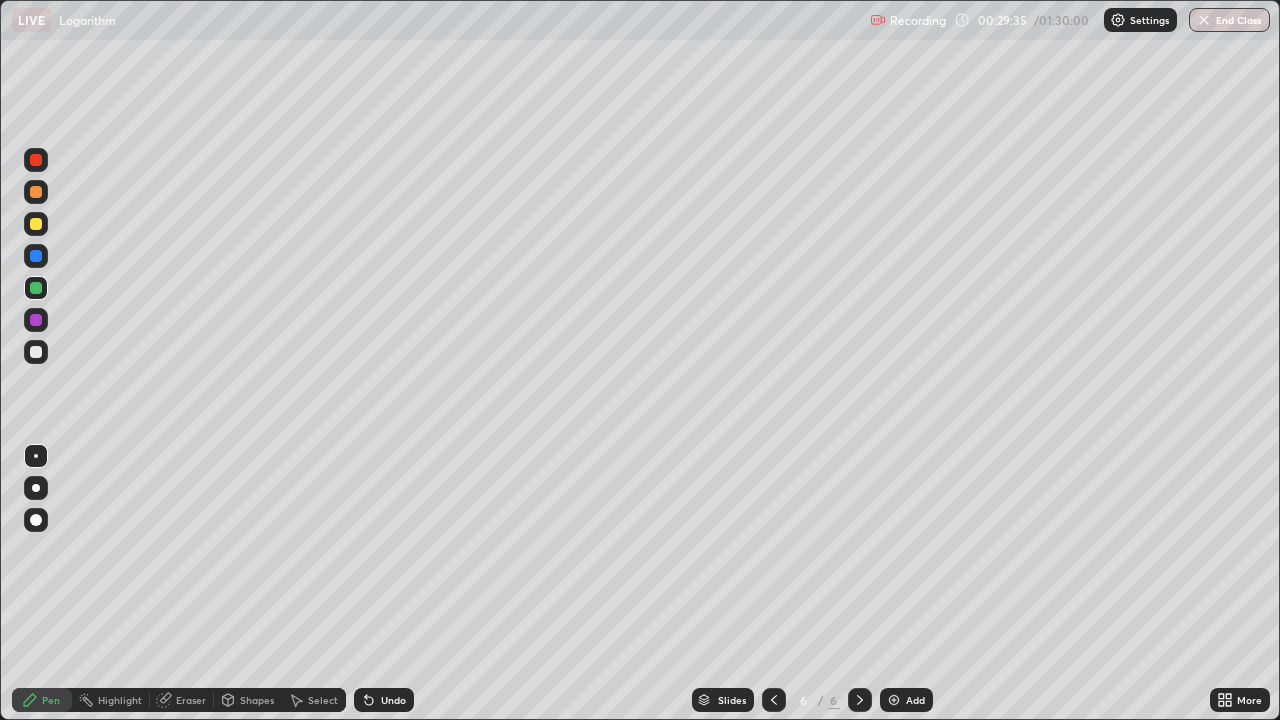 click at bounding box center (894, 700) 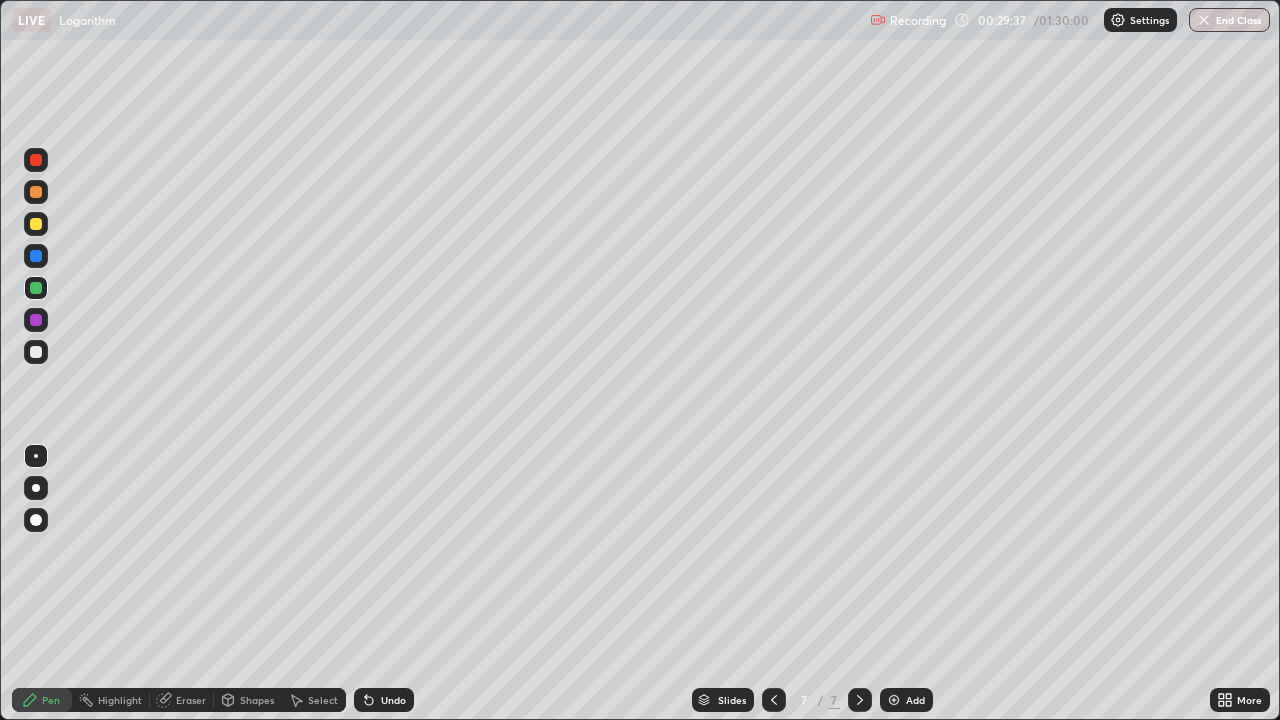 click at bounding box center [36, 352] 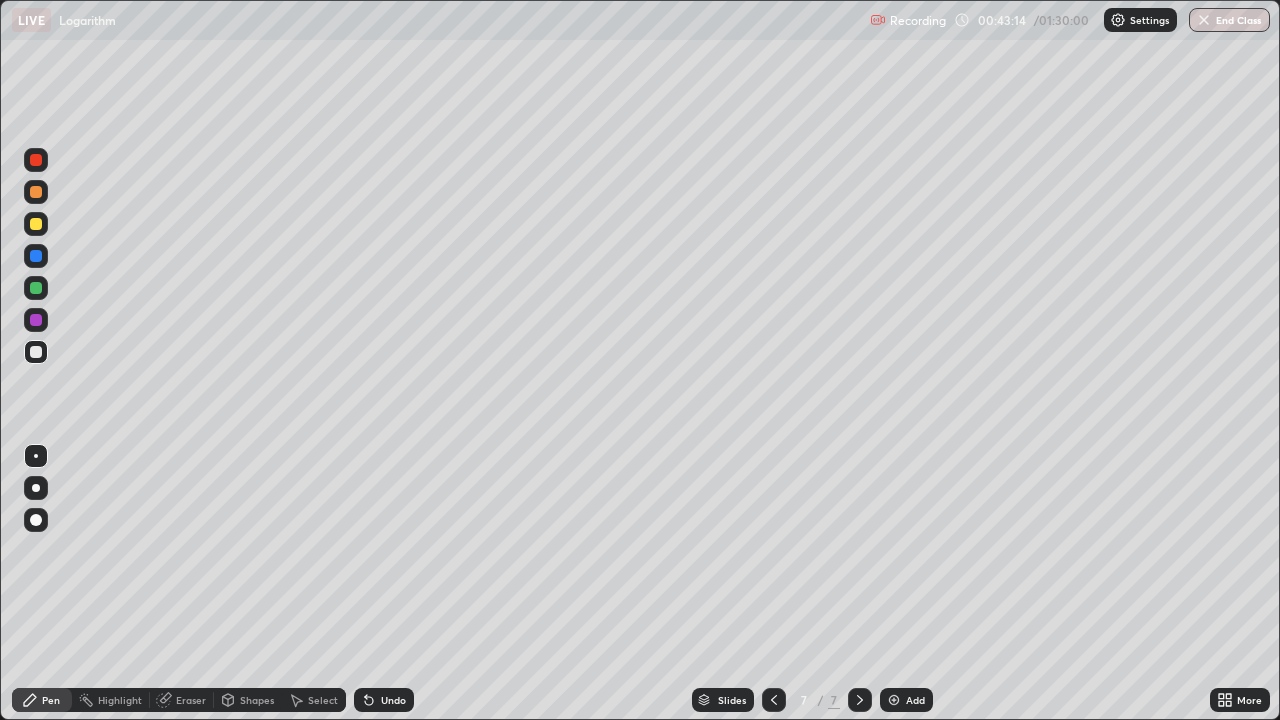 click 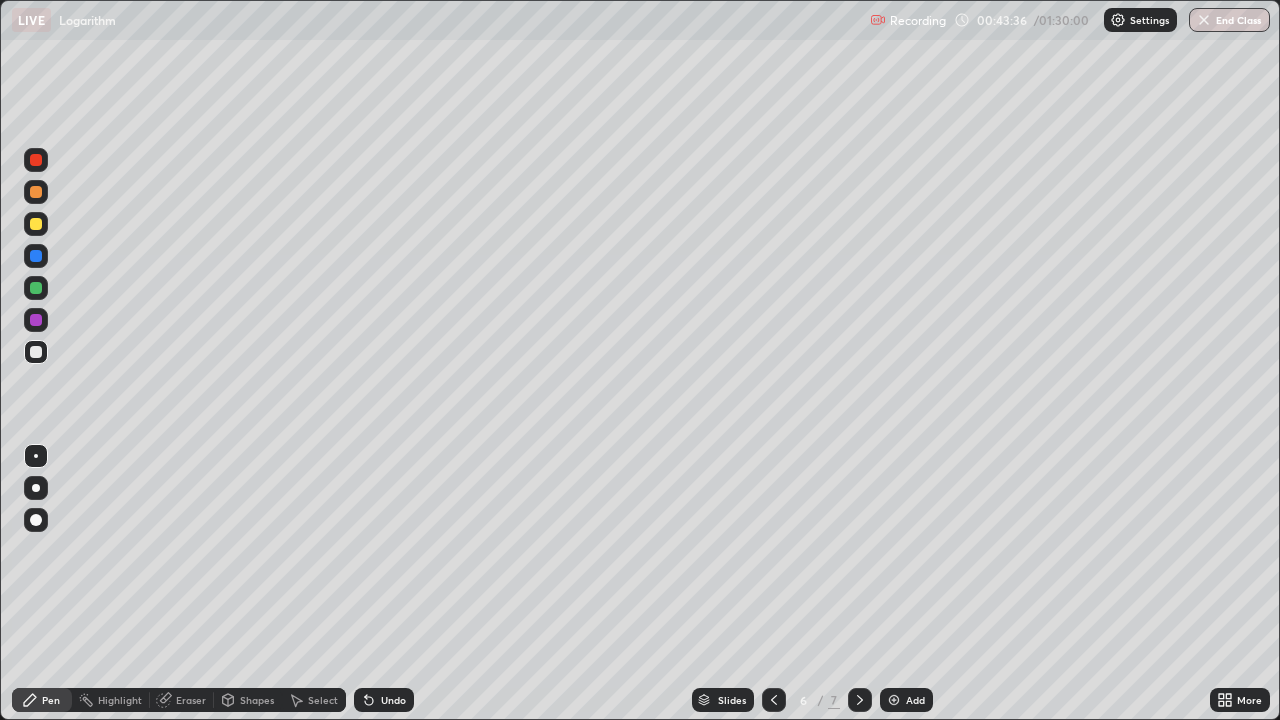 click 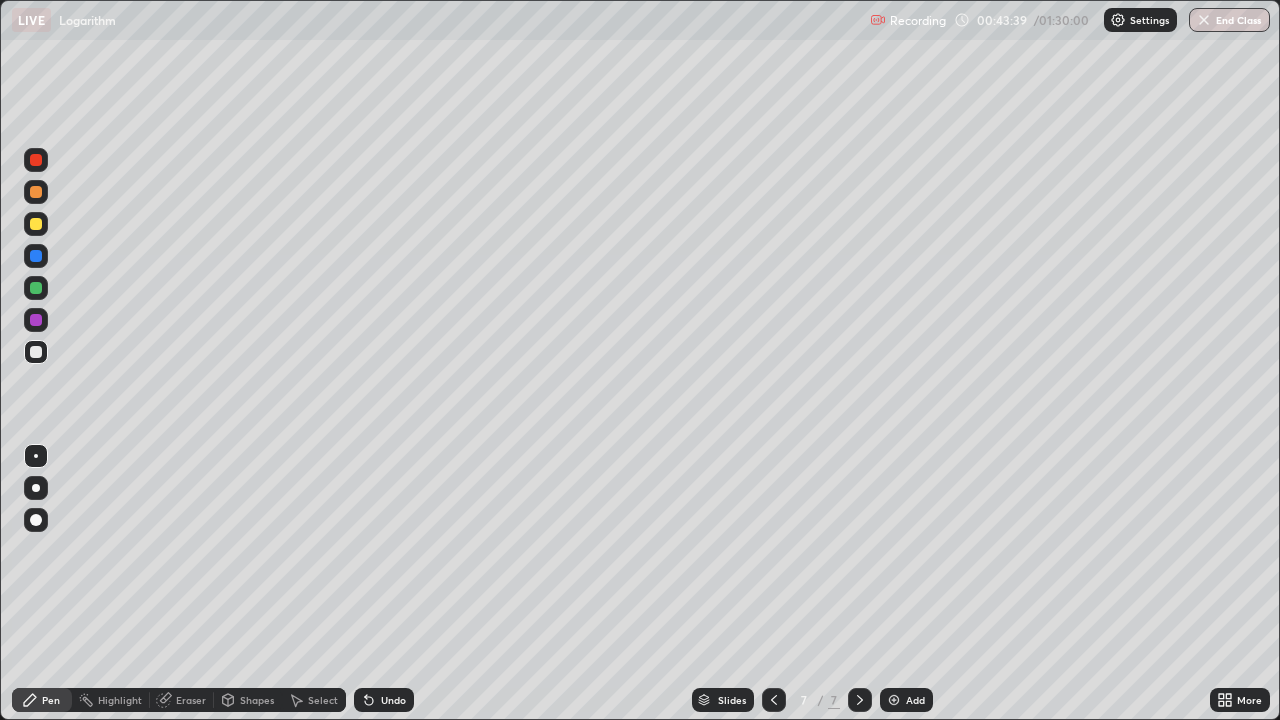 click at bounding box center (894, 700) 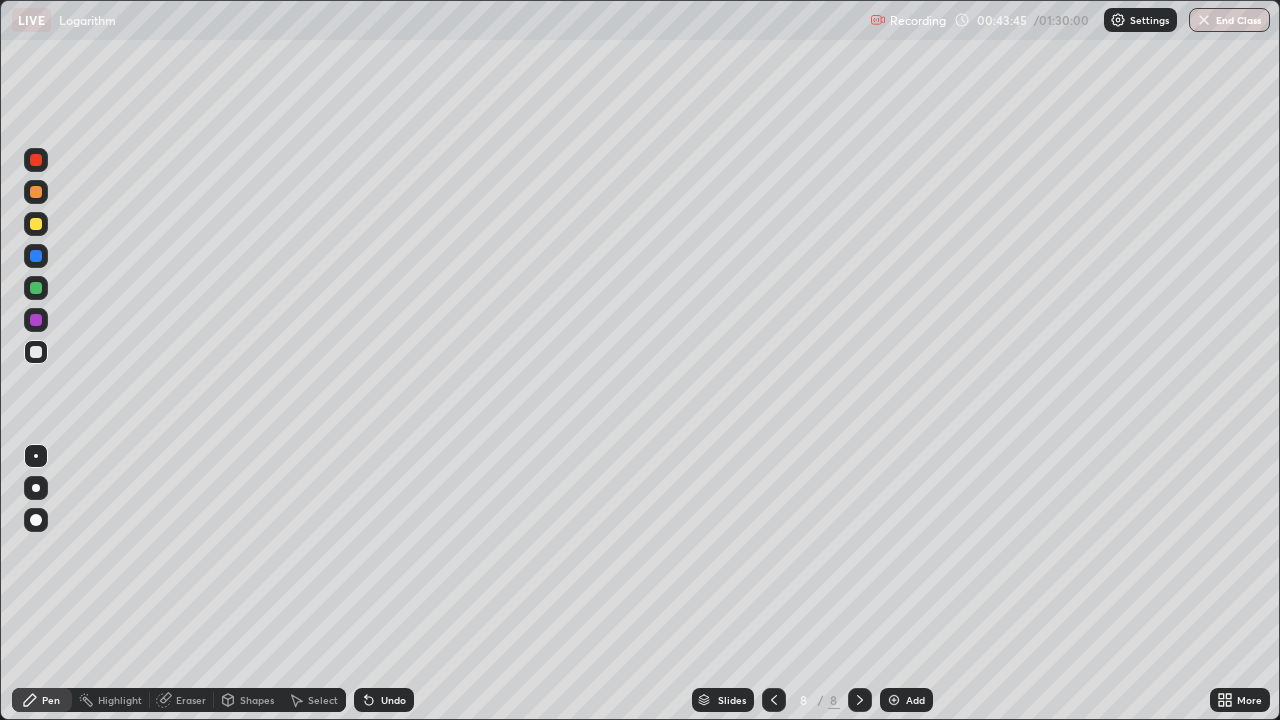 click at bounding box center [36, 224] 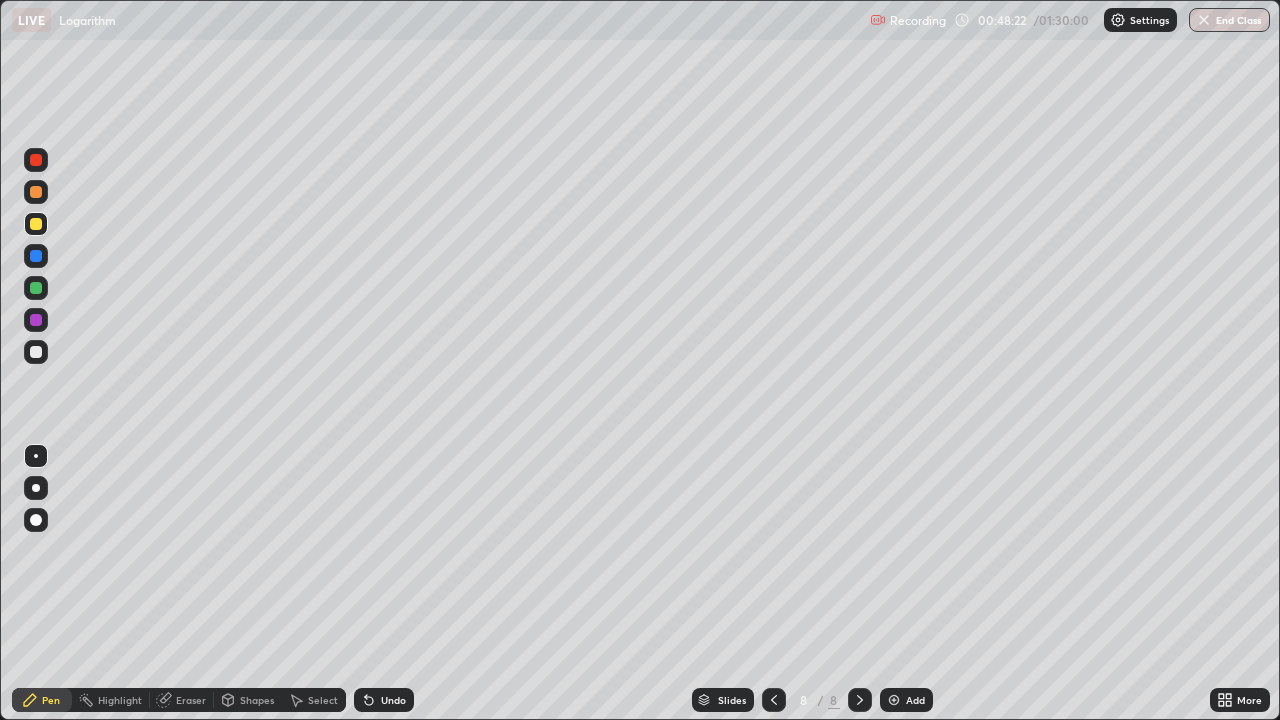 click at bounding box center (36, 352) 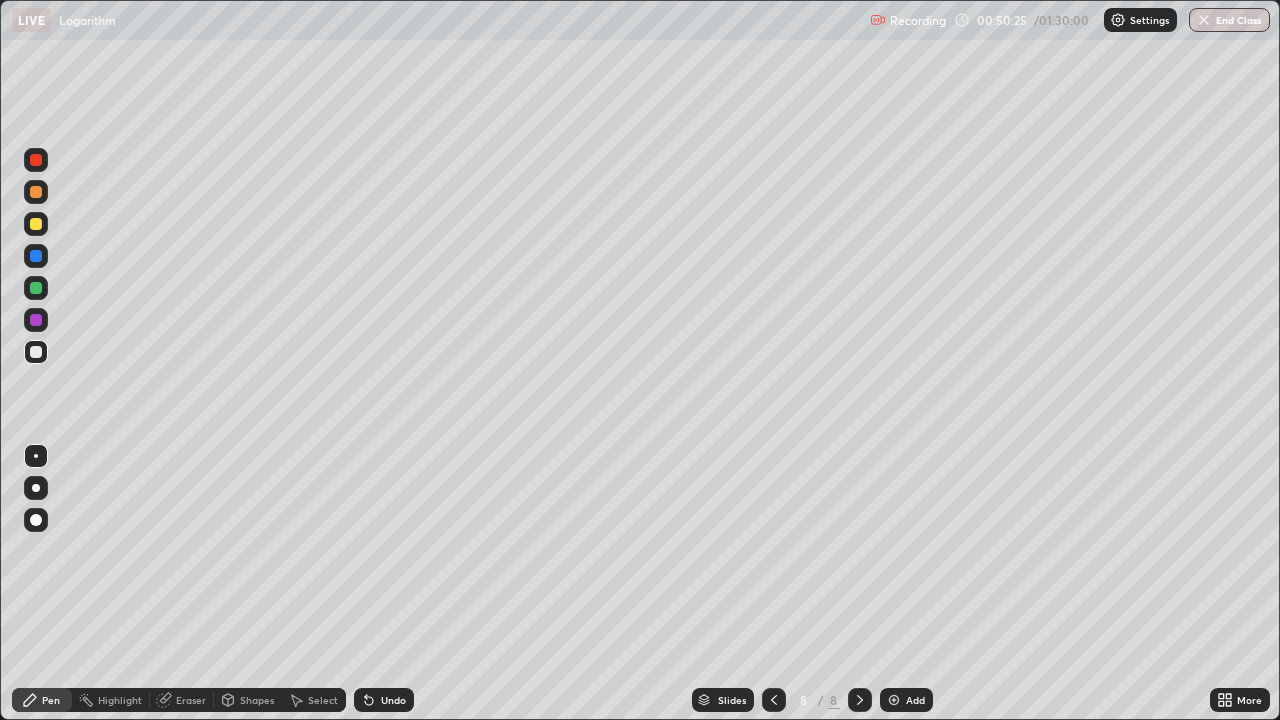 click at bounding box center (894, 700) 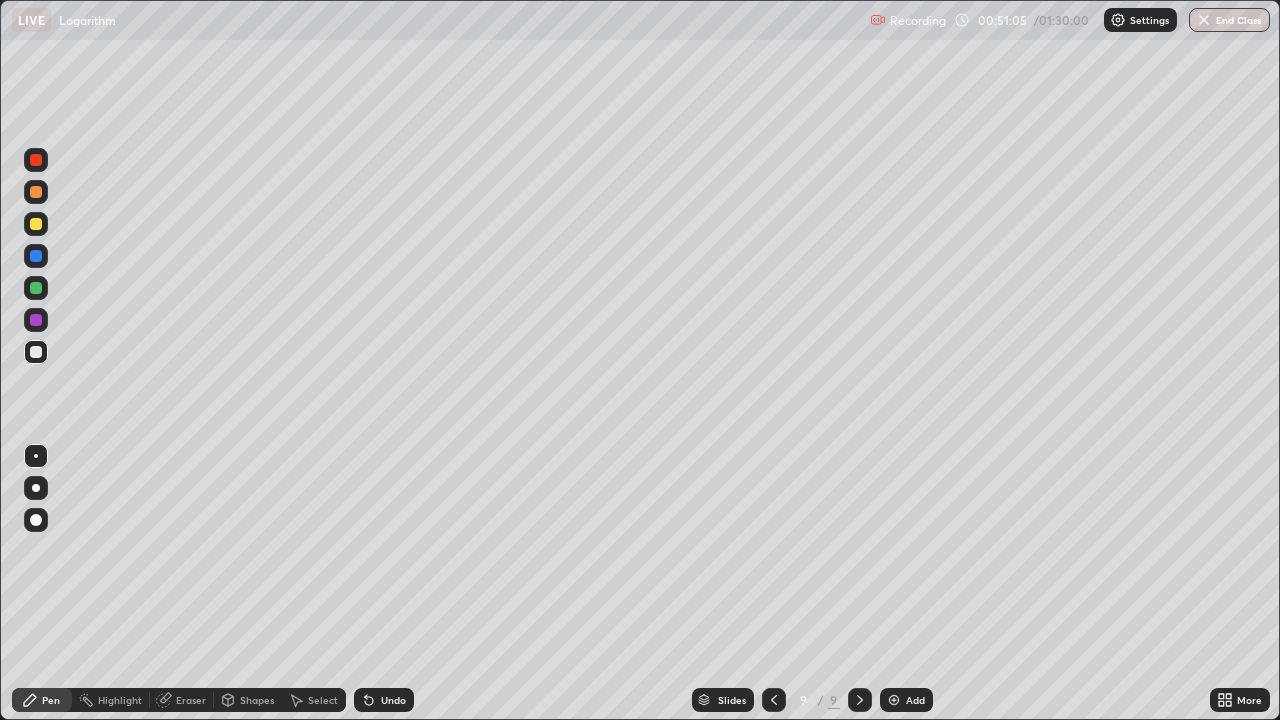 click on "Undo" at bounding box center [393, 700] 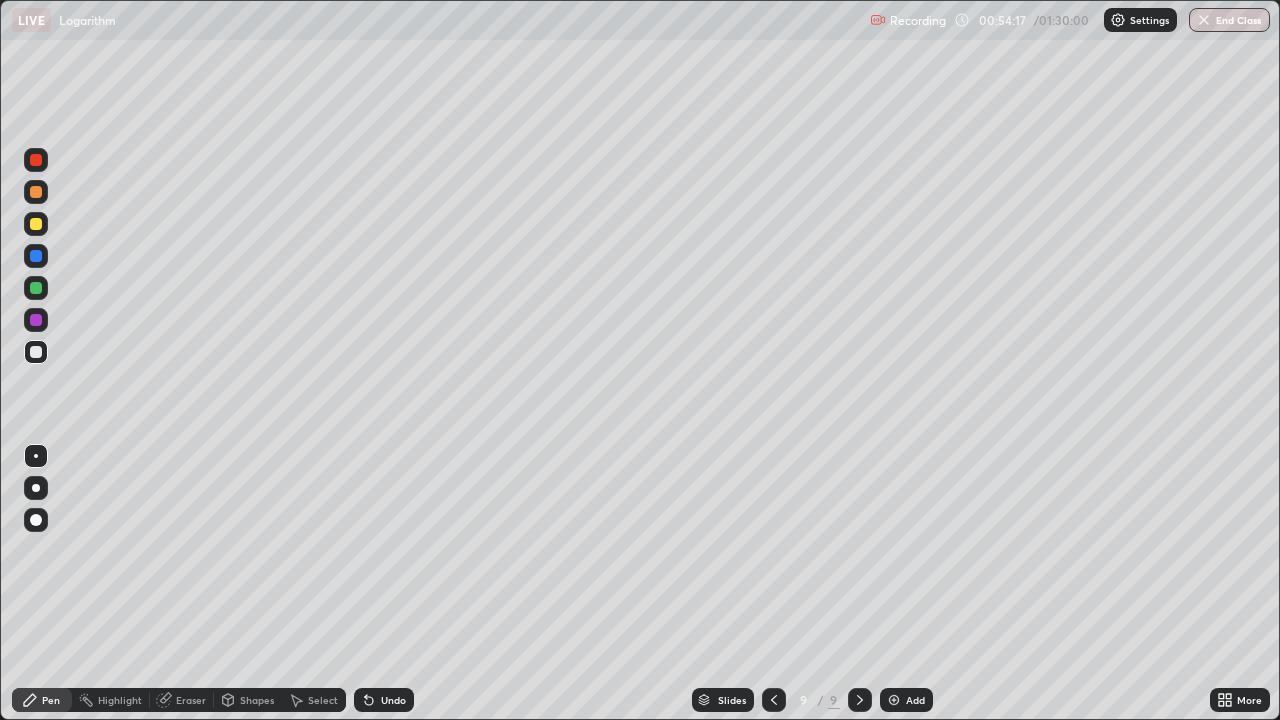 click at bounding box center (36, 224) 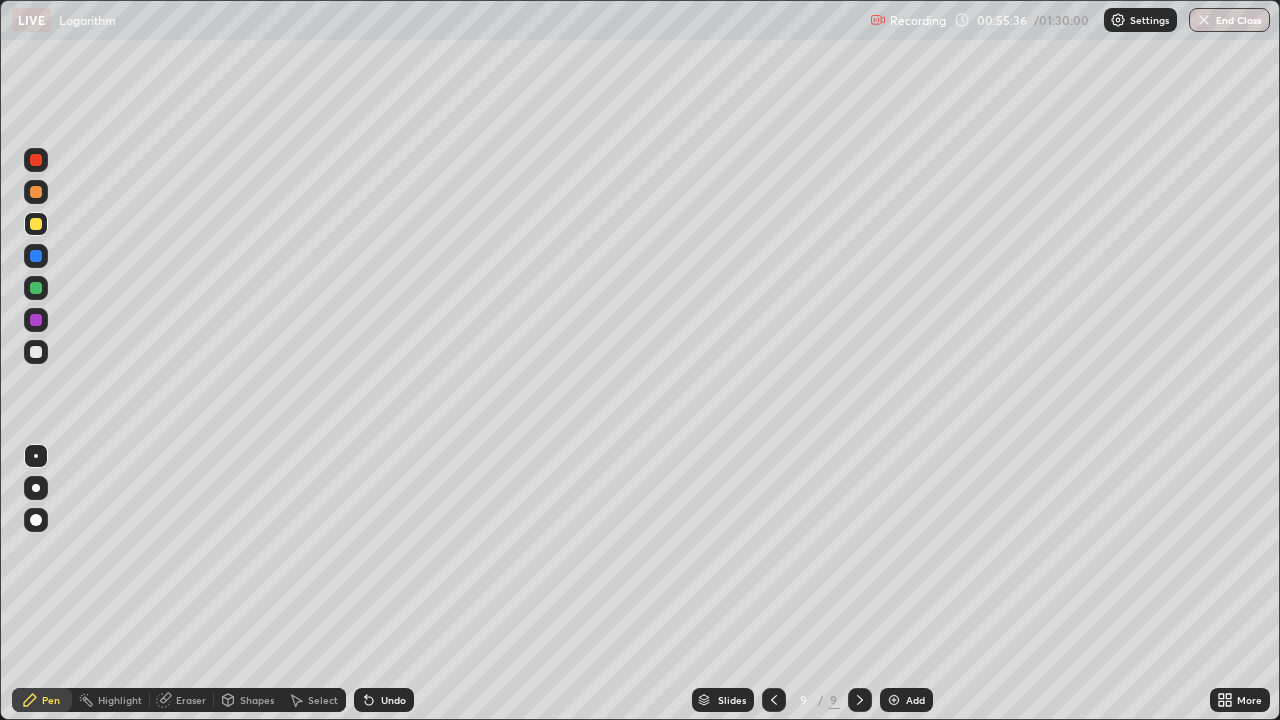 click at bounding box center (36, 288) 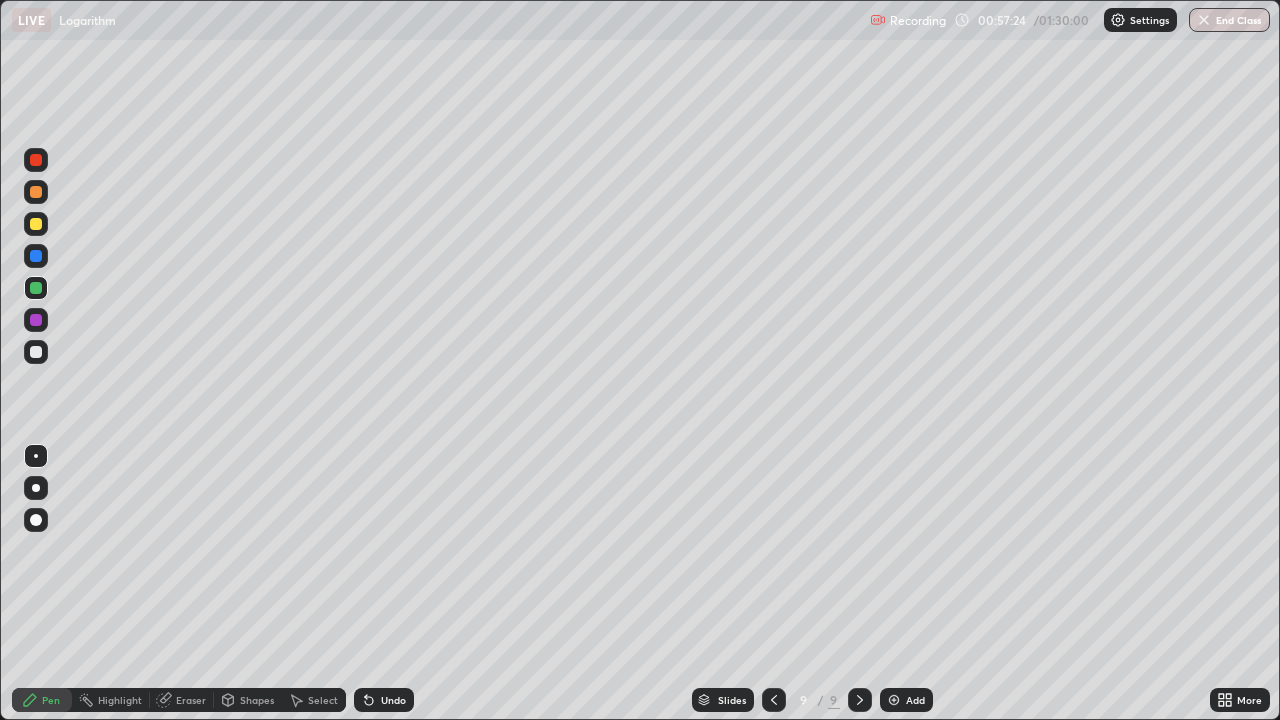 click on "Undo" at bounding box center [384, 700] 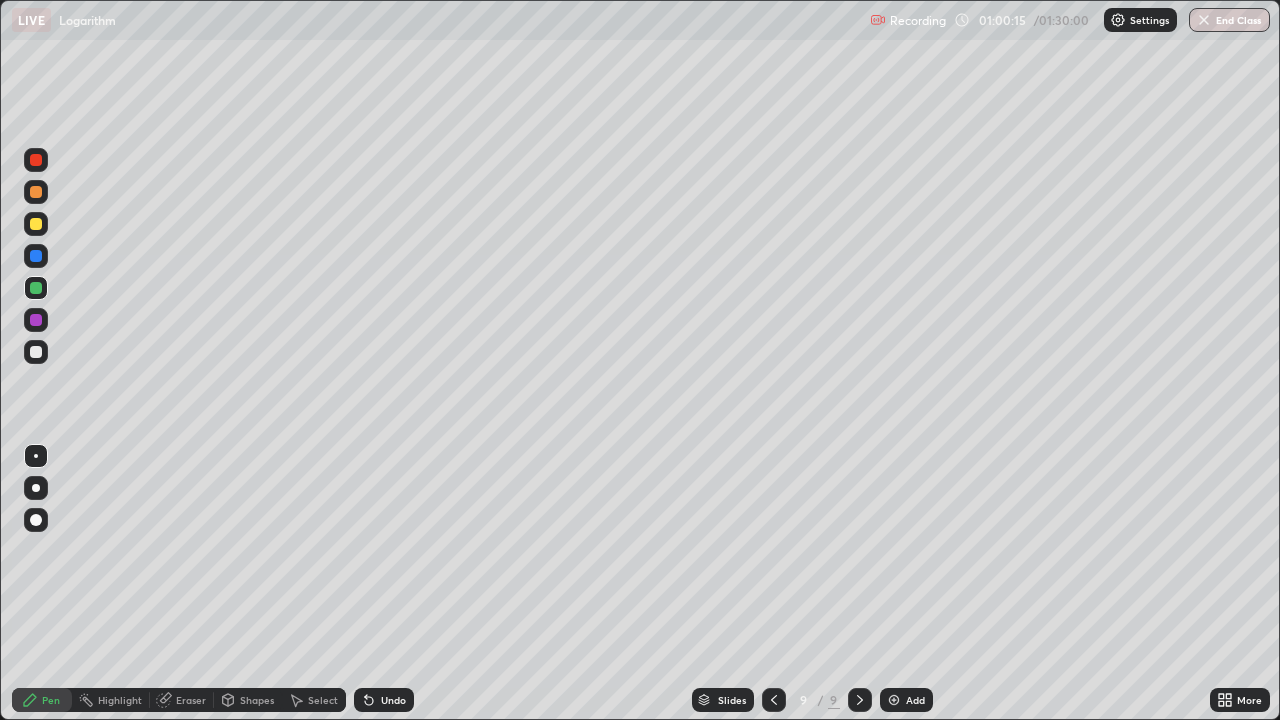 click at bounding box center [894, 700] 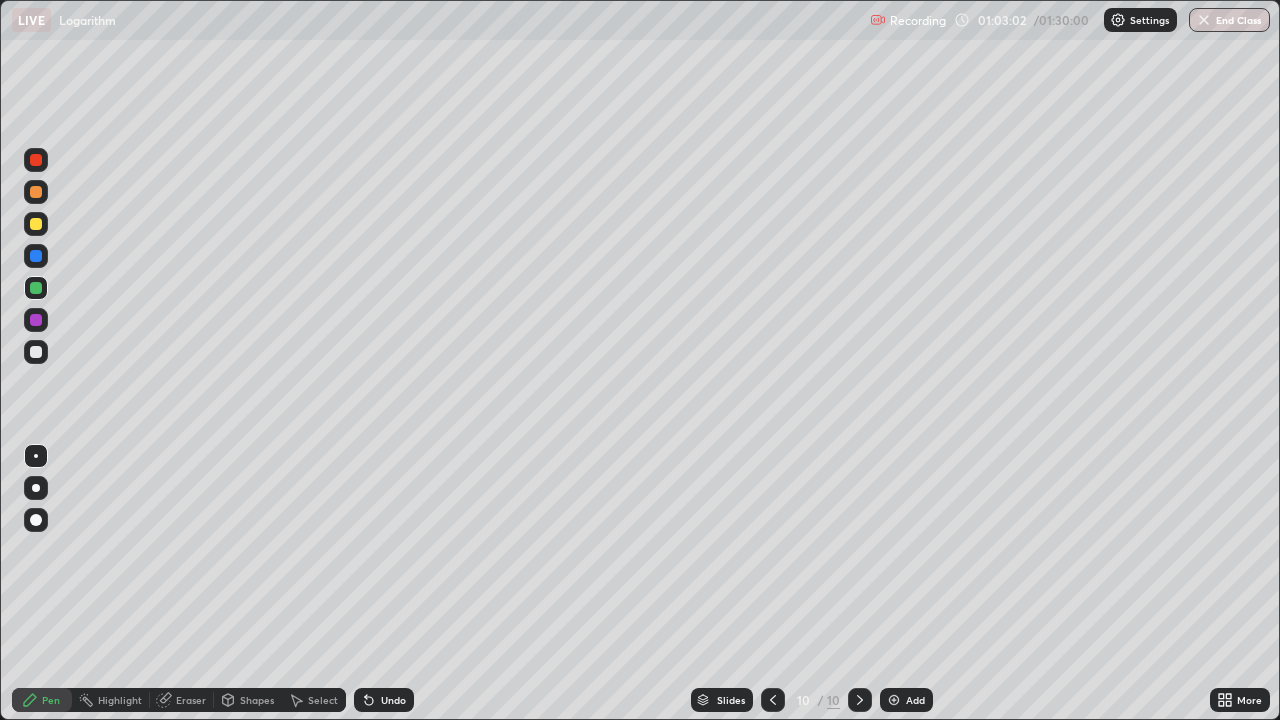 click at bounding box center (894, 700) 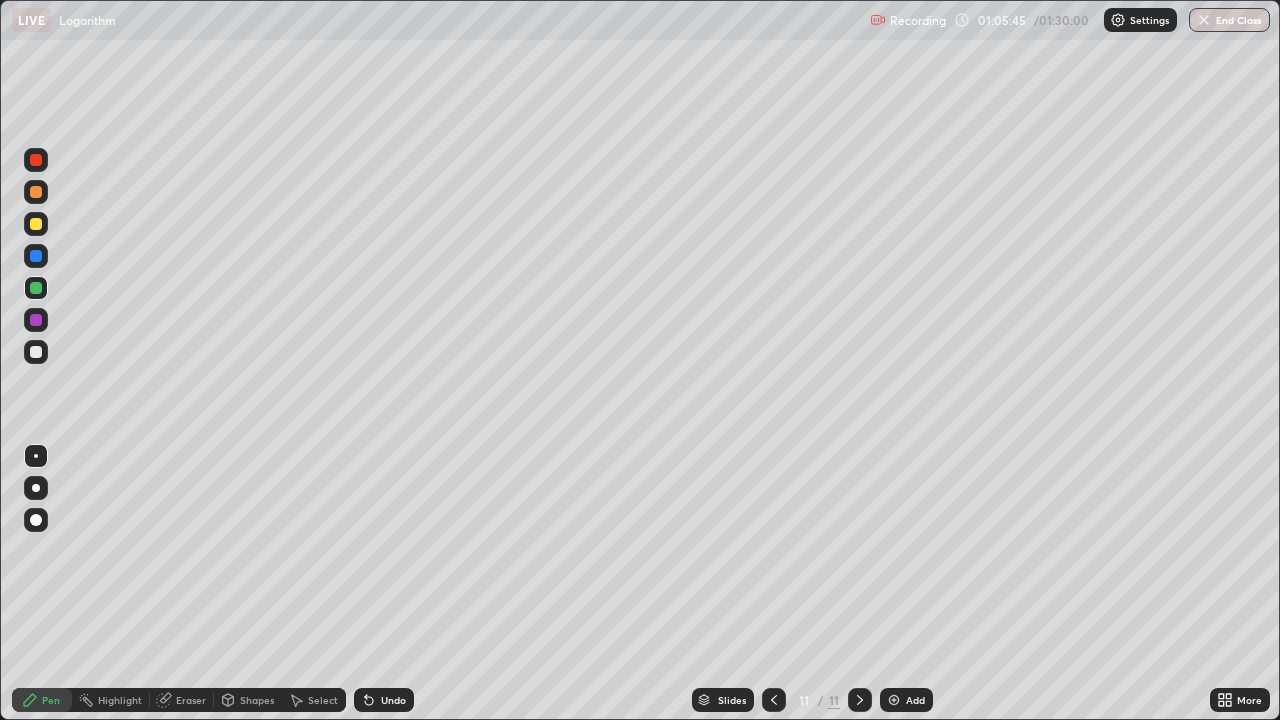 click at bounding box center [36, 352] 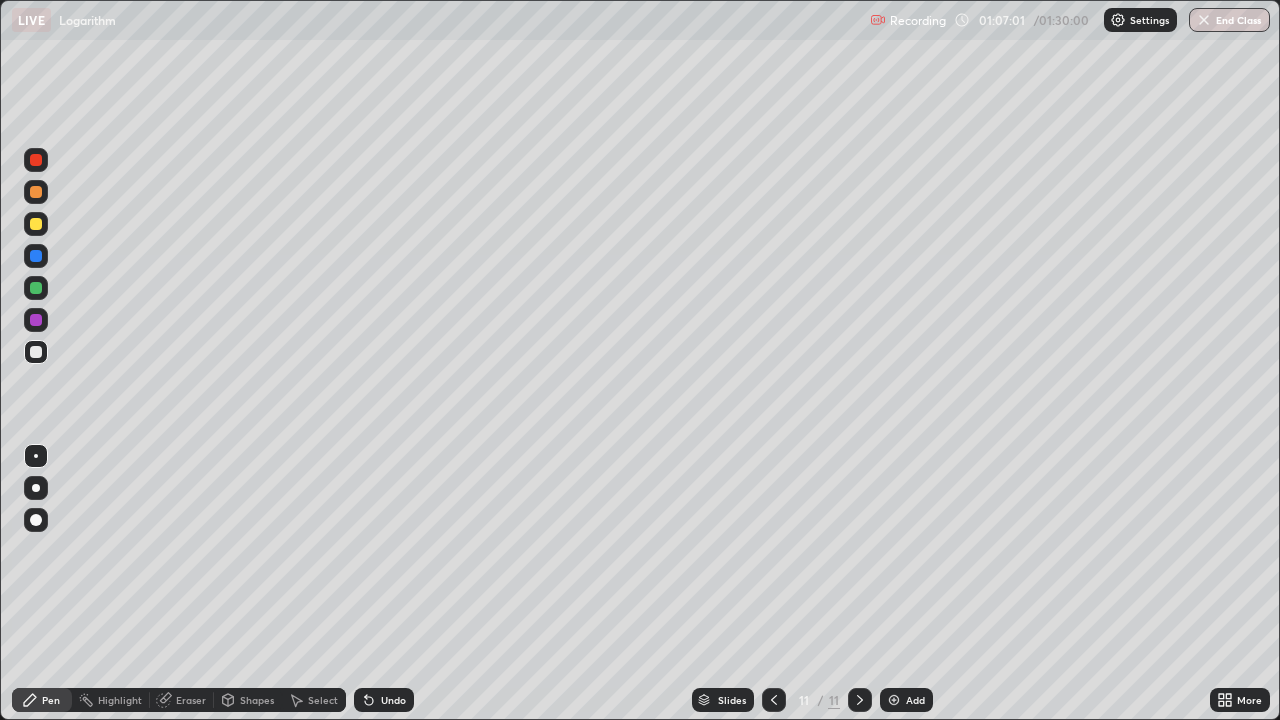click on "Undo" at bounding box center (384, 700) 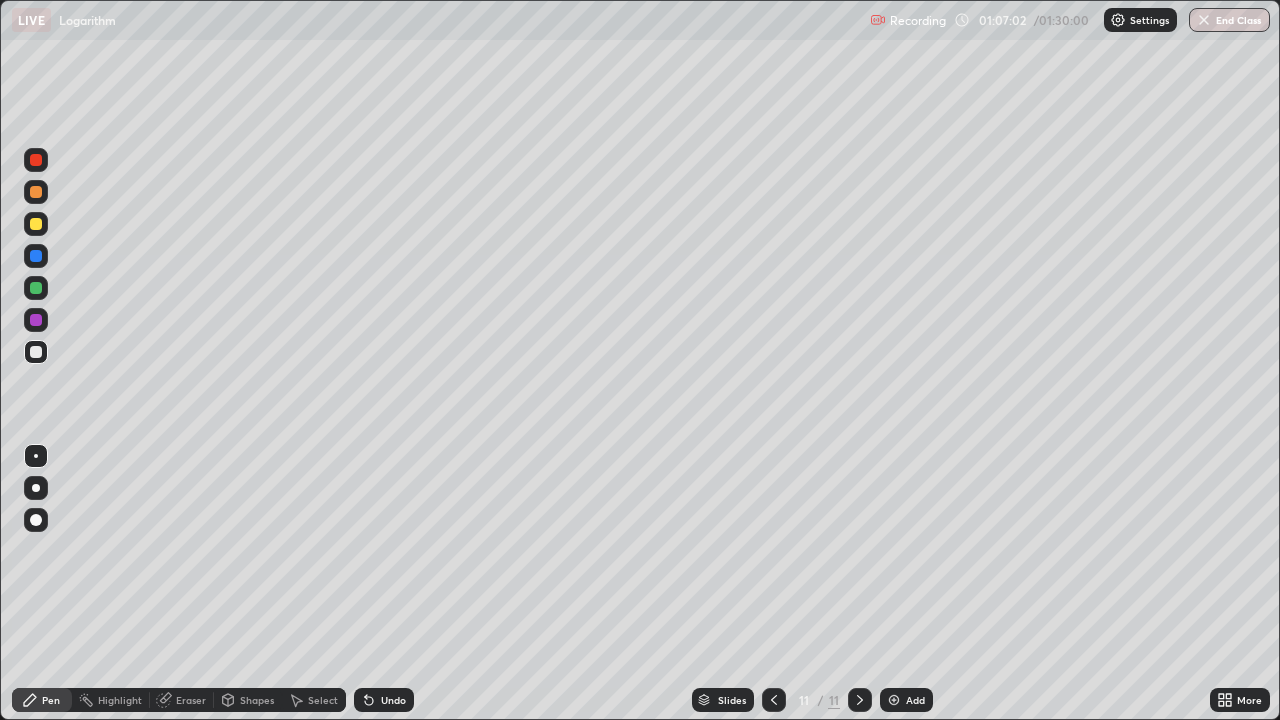 click 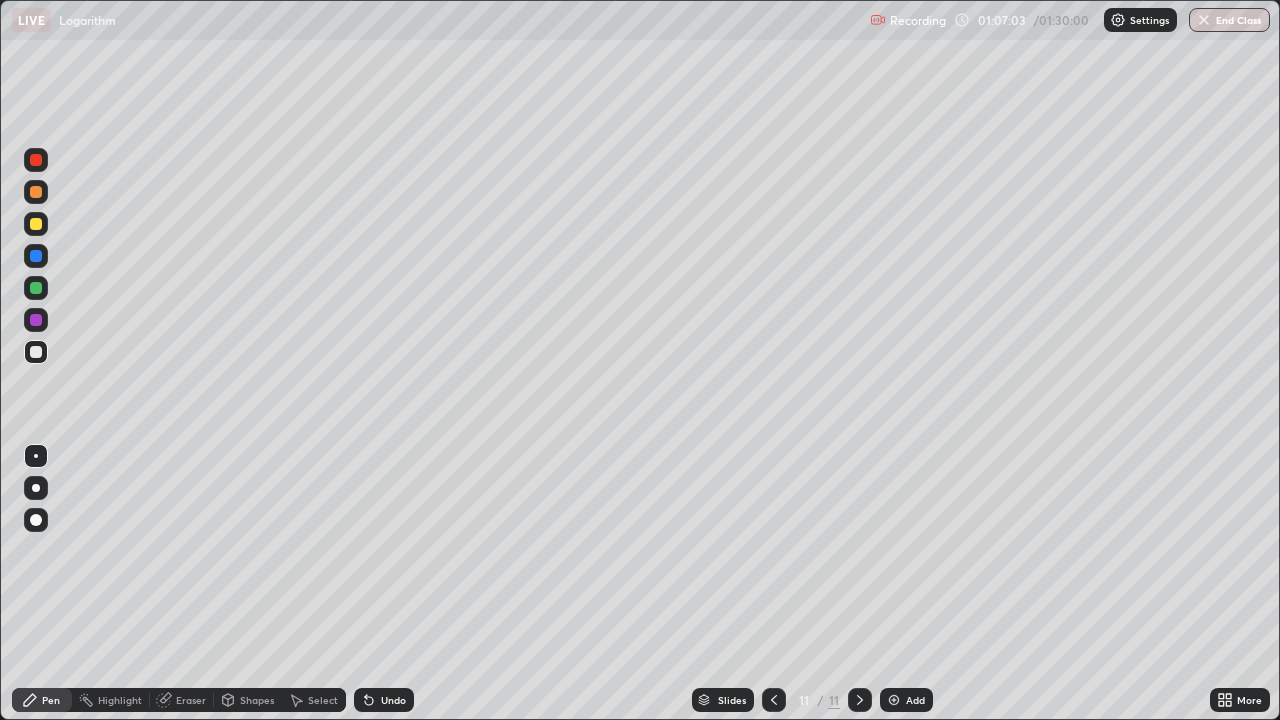 click on "Undo" at bounding box center [384, 700] 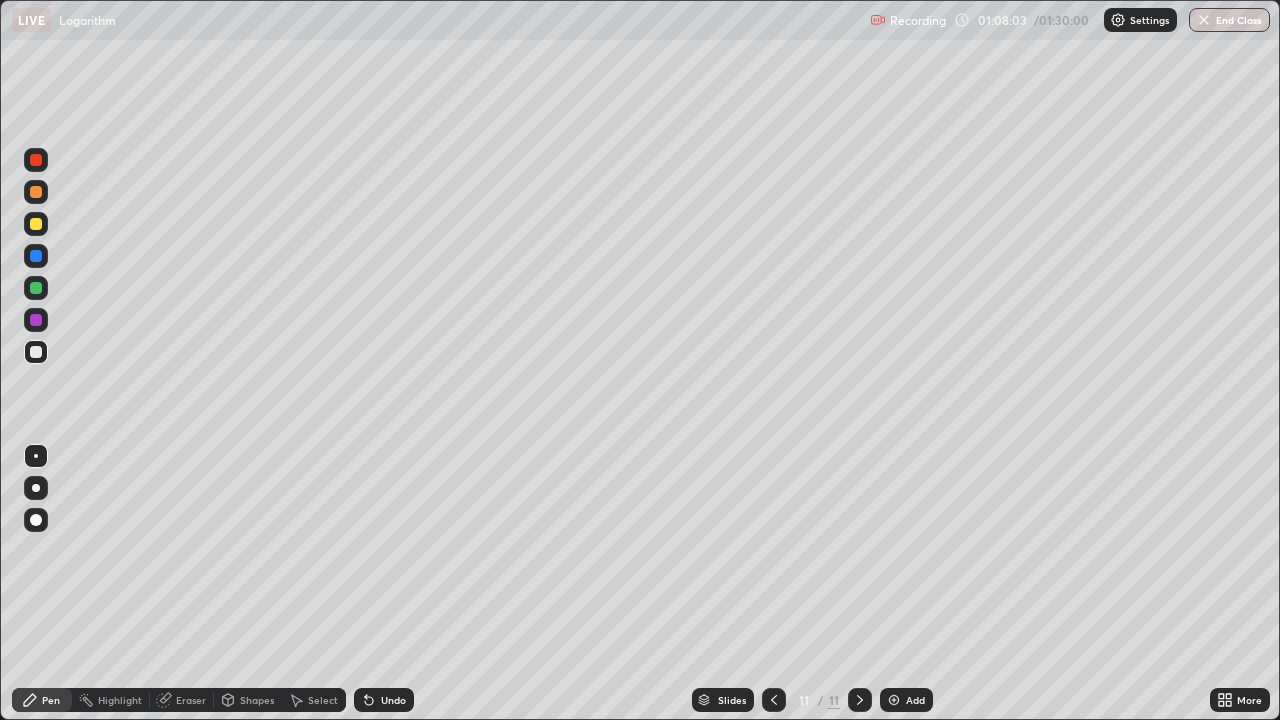 click at bounding box center (36, 224) 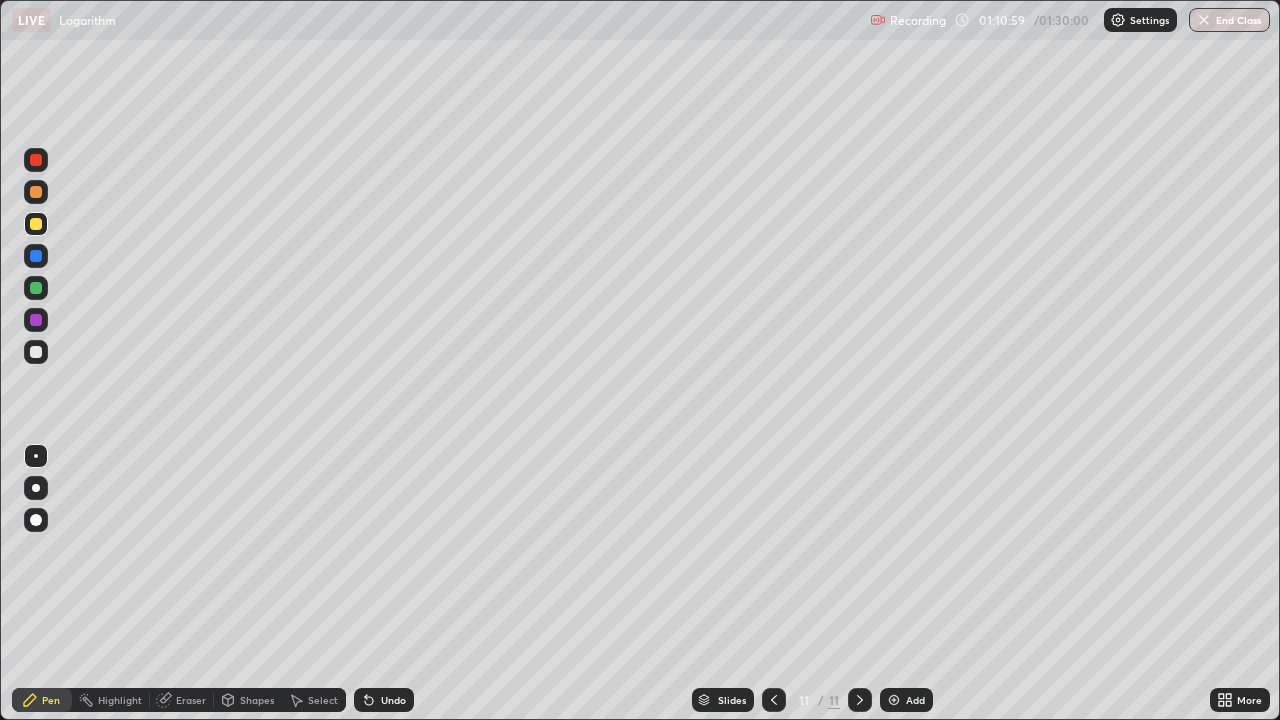 click 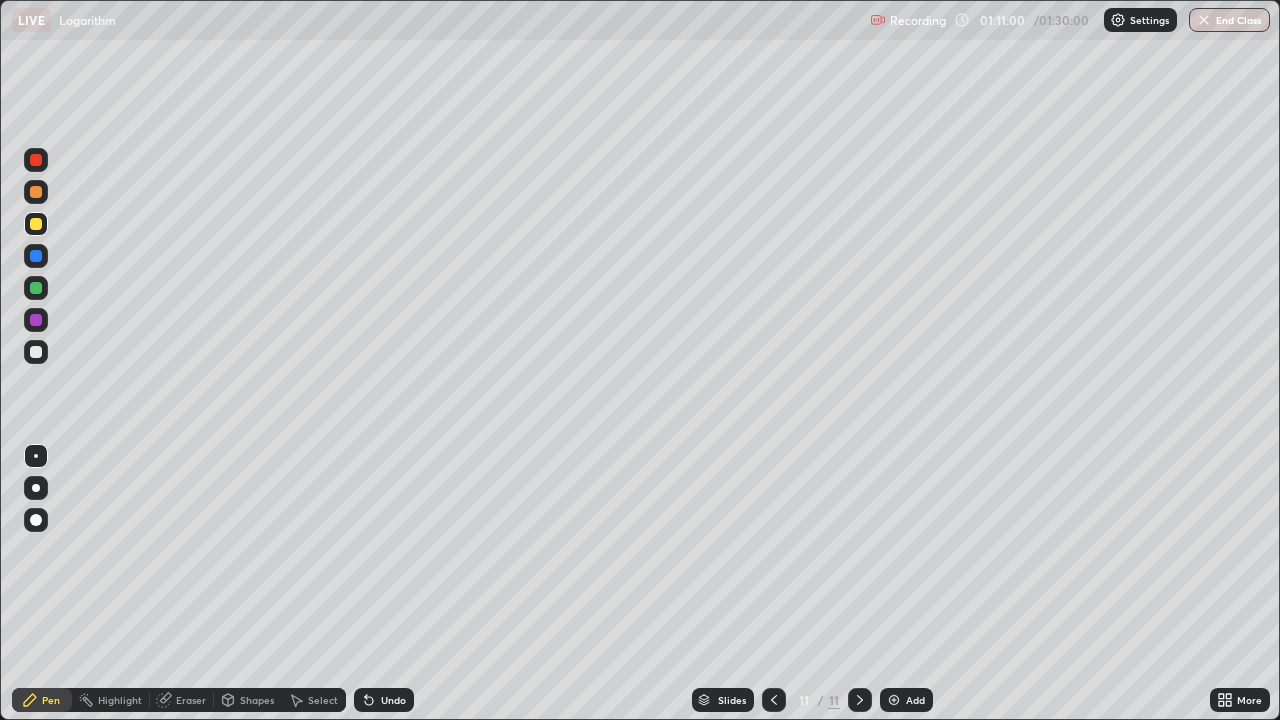 click 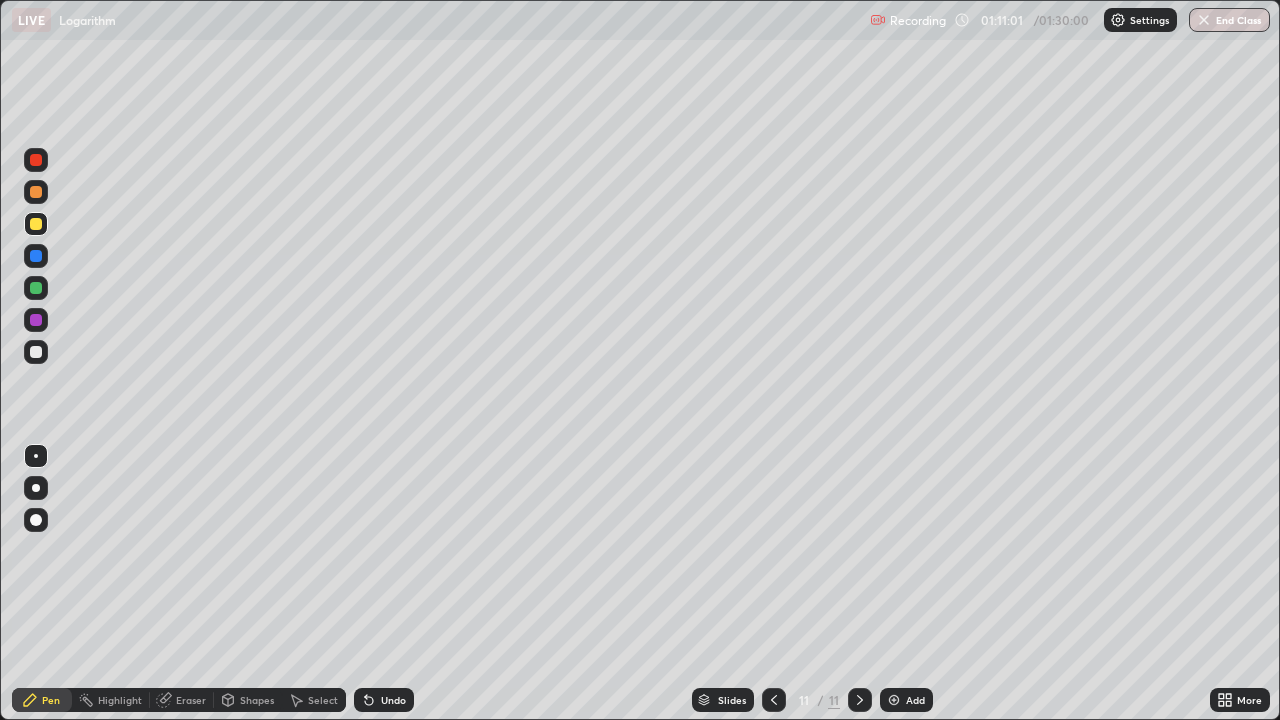 click 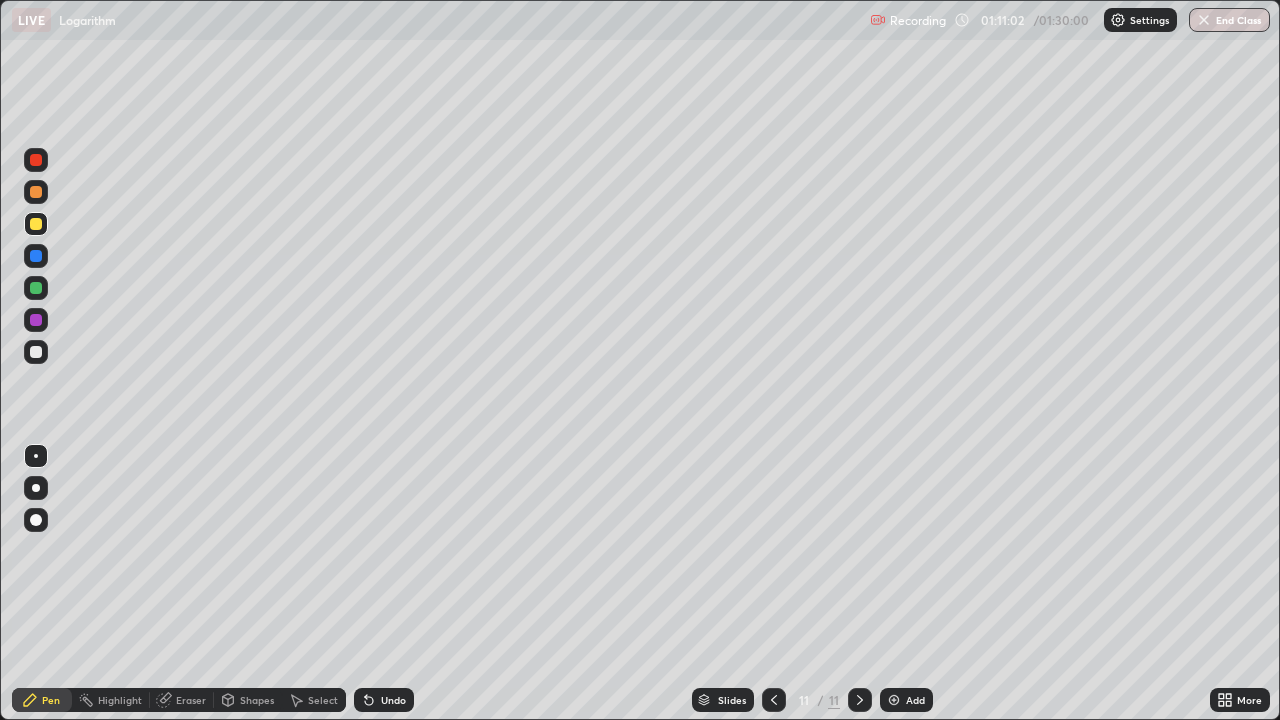 click 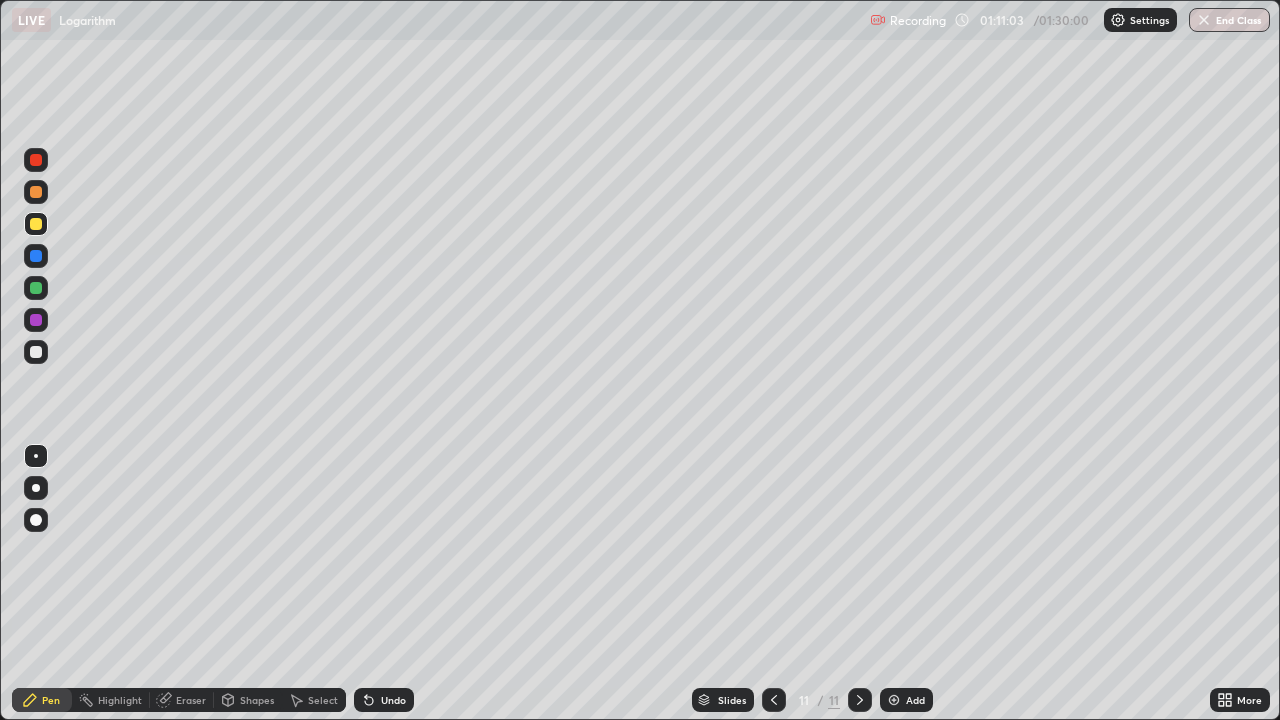click on "Undo" at bounding box center [393, 700] 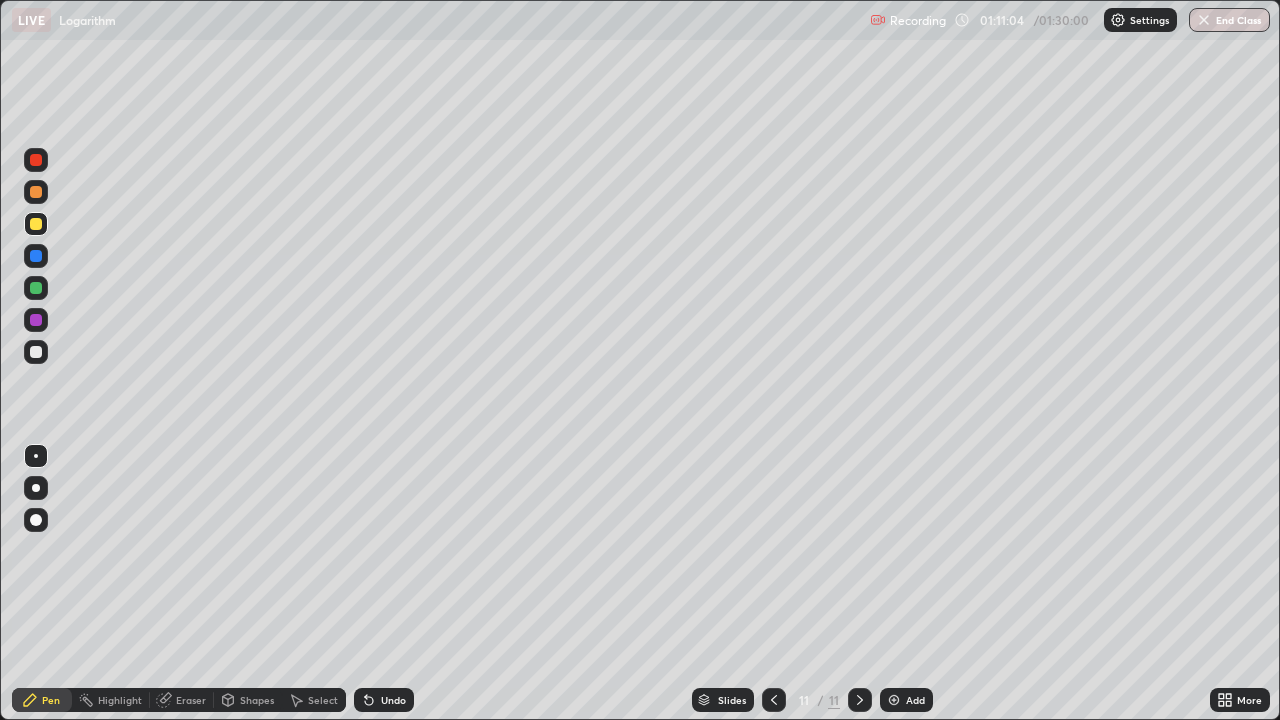 click on "Undo" at bounding box center (393, 700) 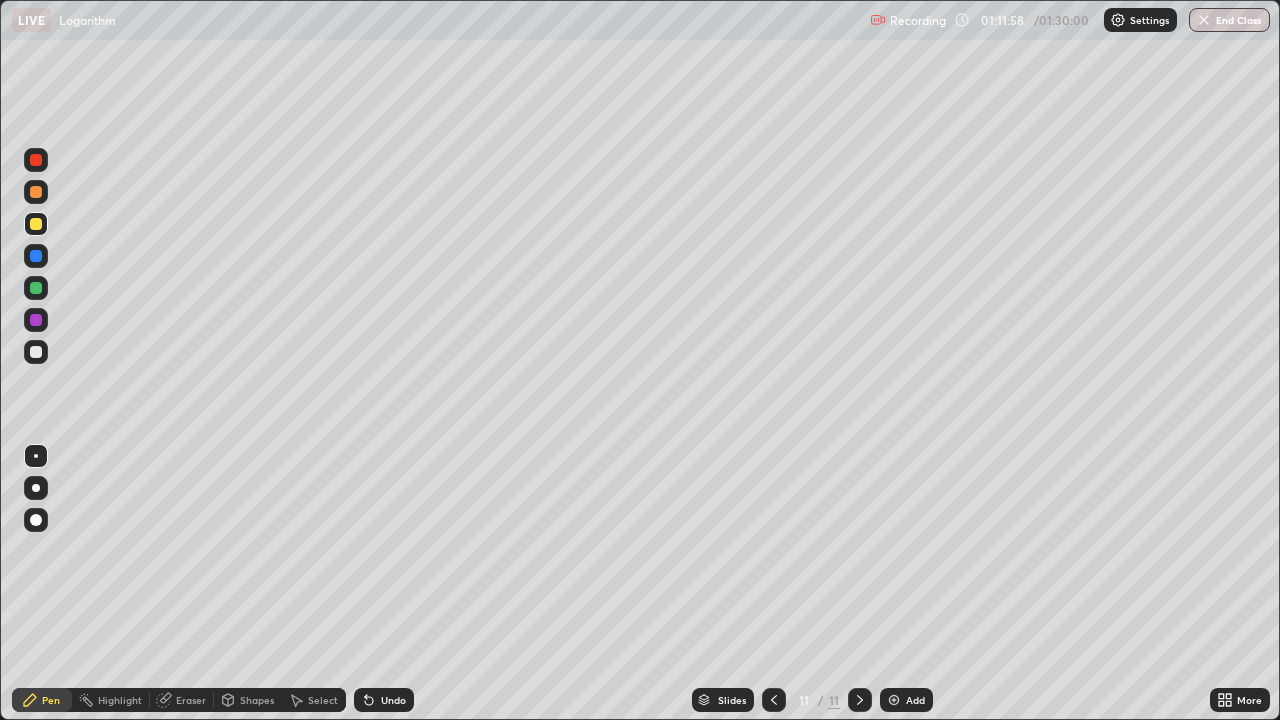 click at bounding box center [894, 700] 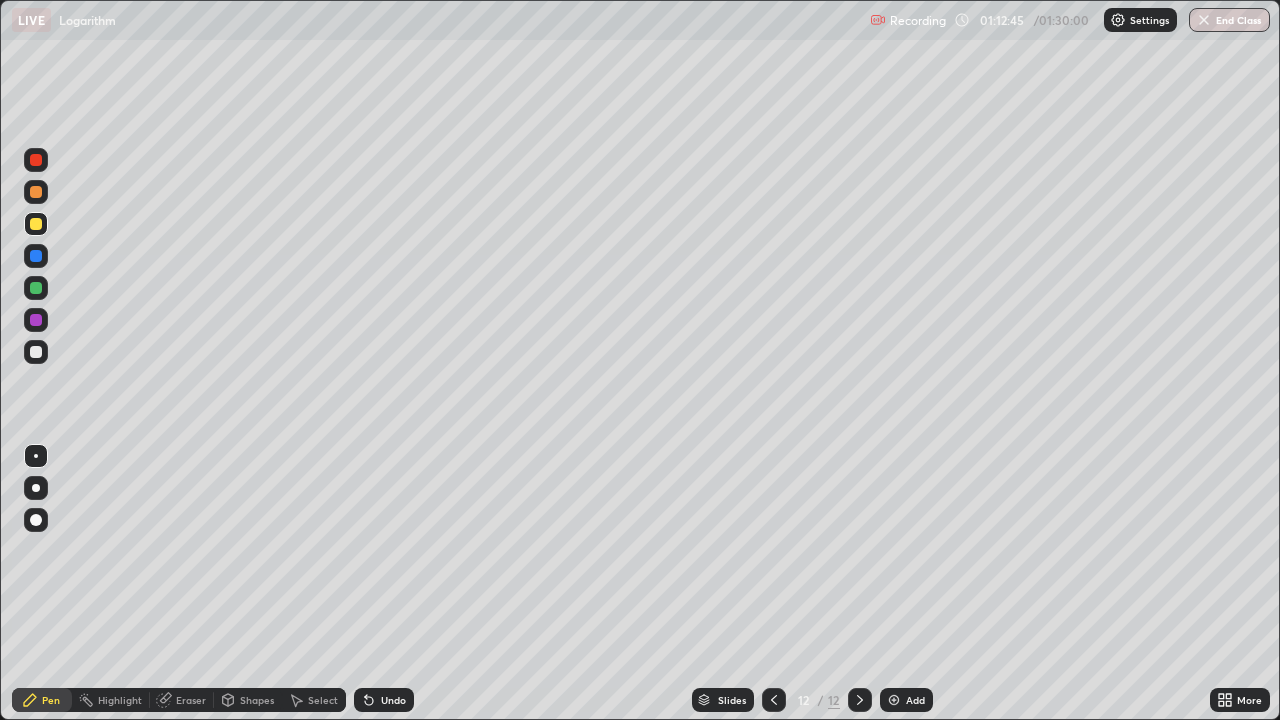 click 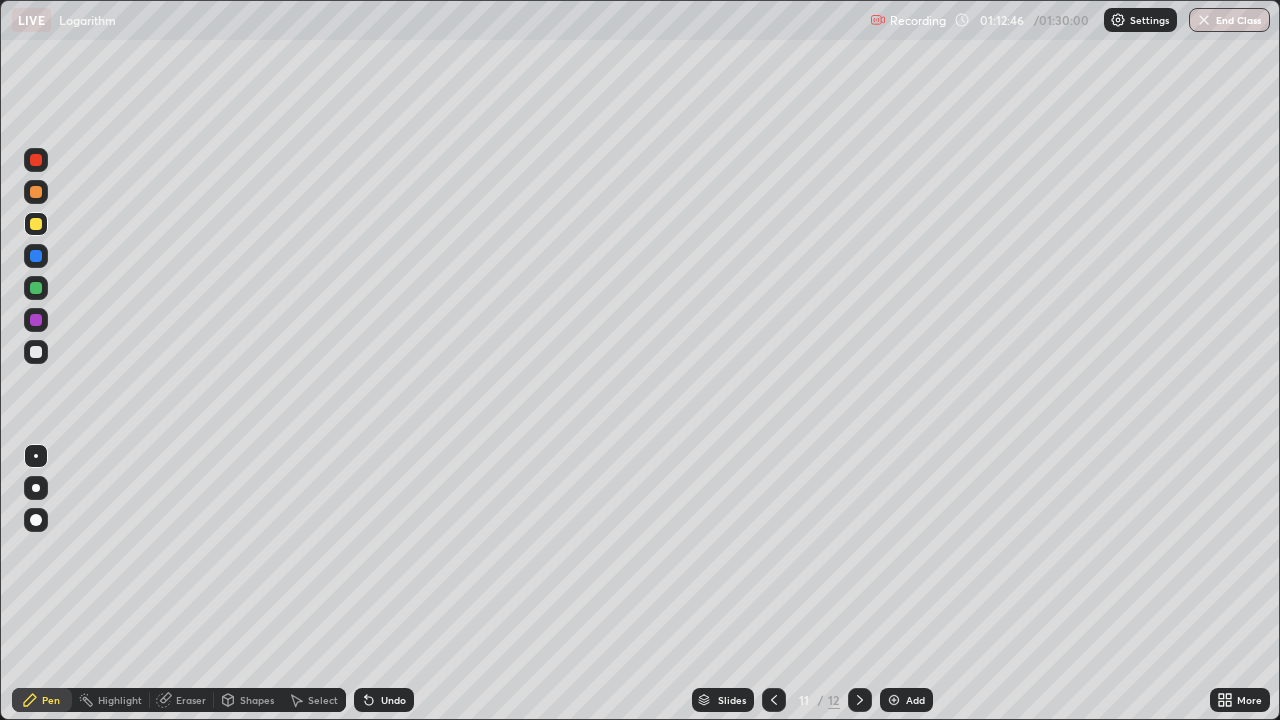 click 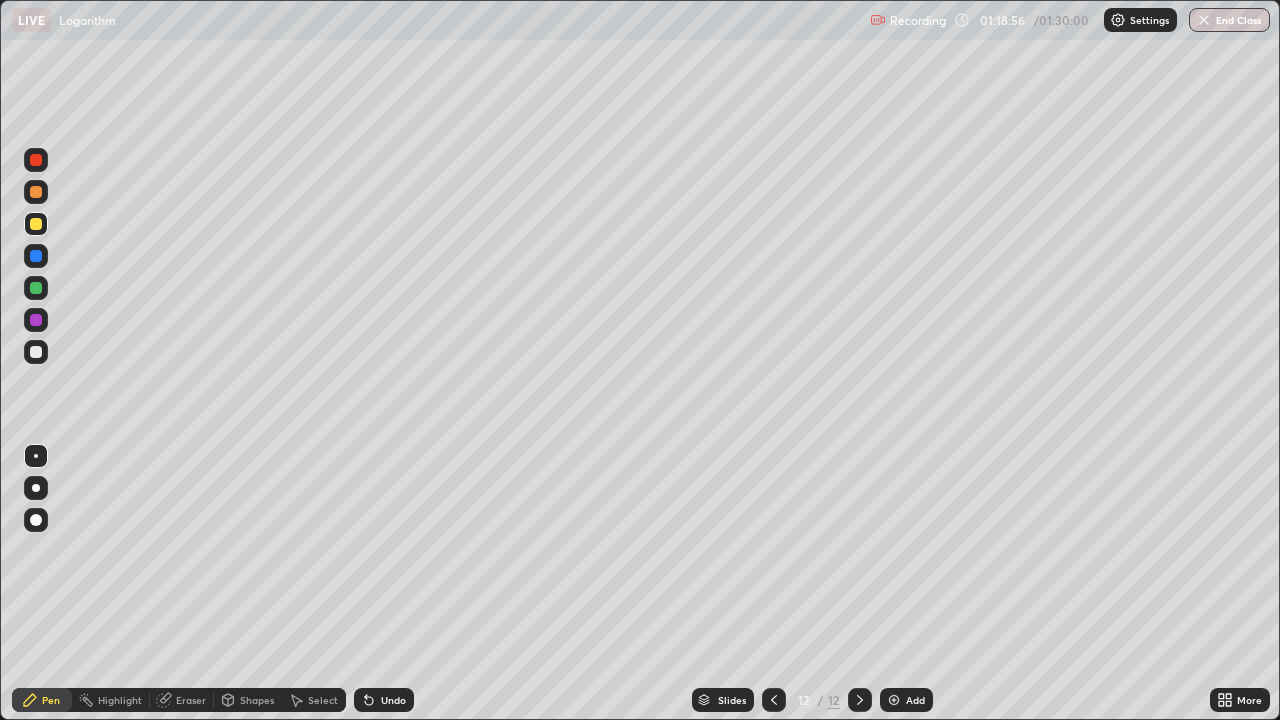 click at bounding box center (36, 352) 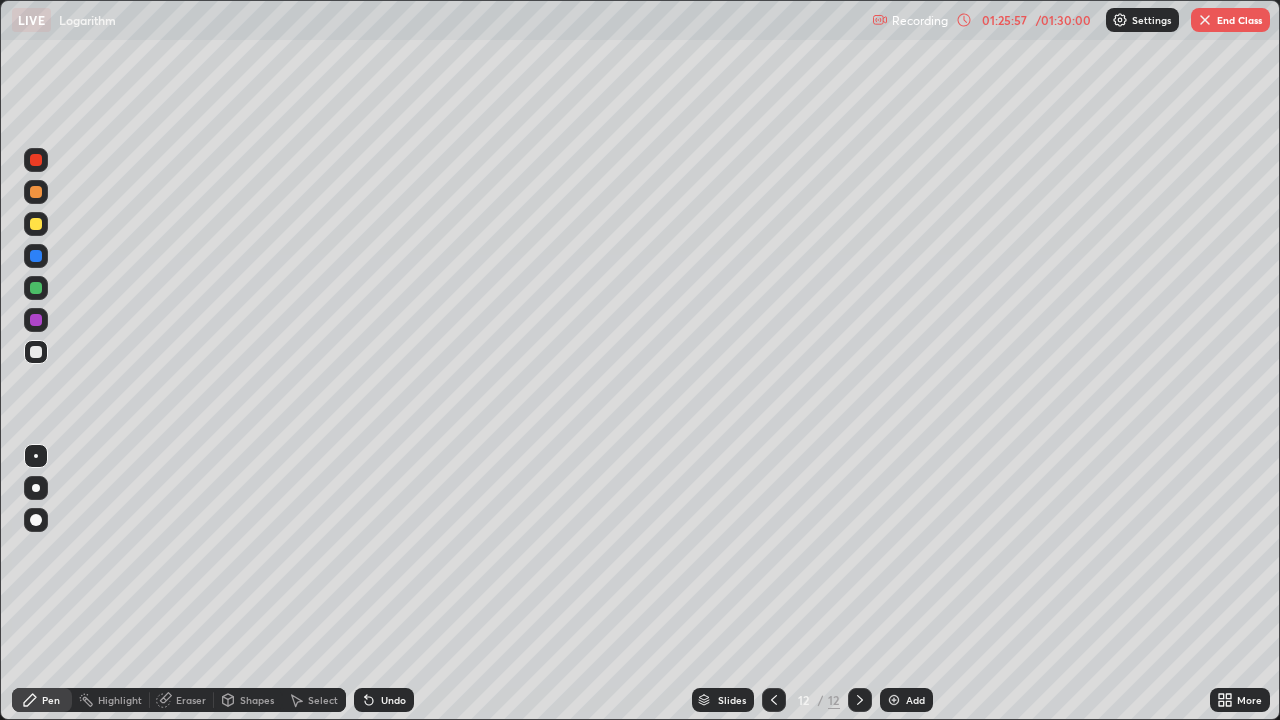 click at bounding box center (36, 224) 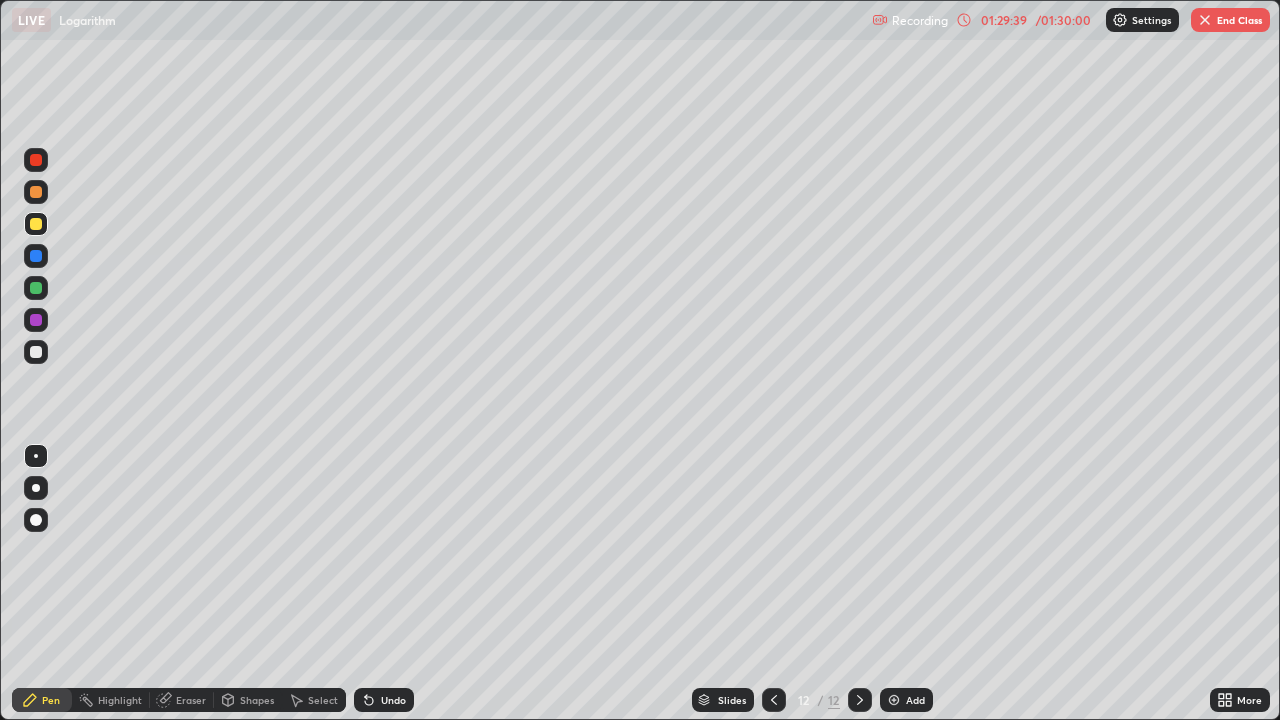 click on "End Class" at bounding box center [1230, 20] 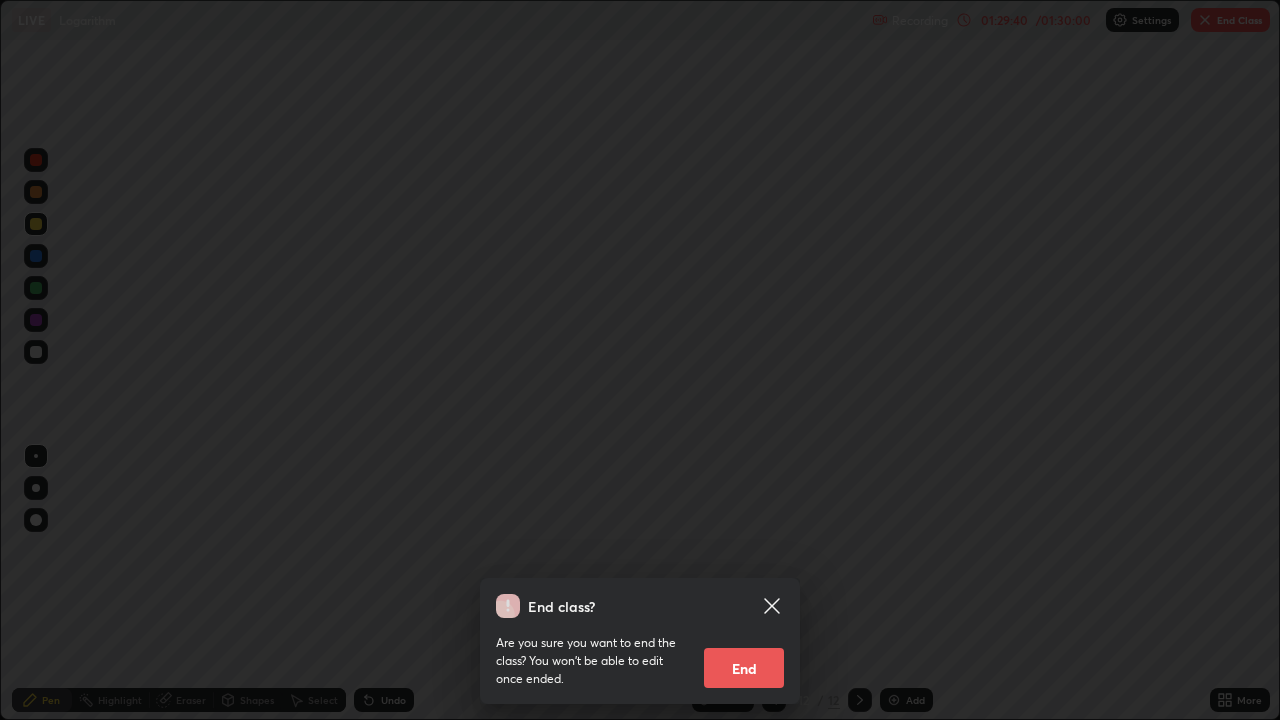 click on "End" at bounding box center [744, 668] 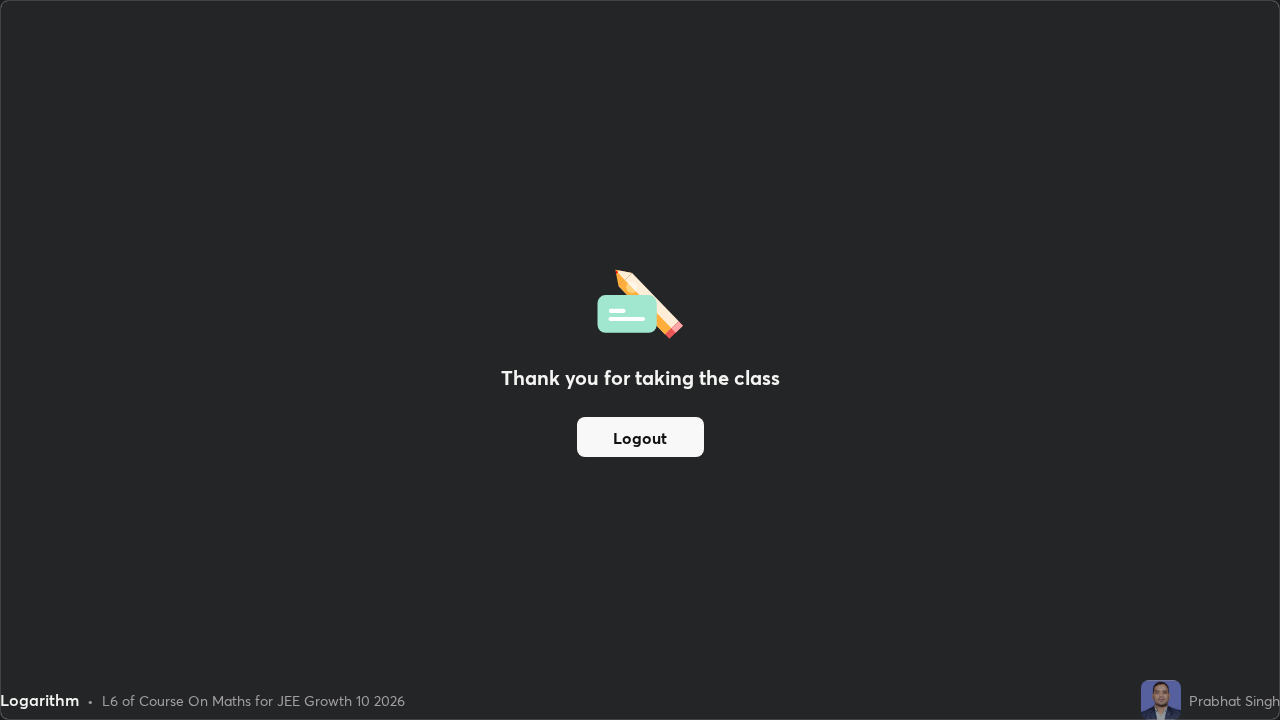 click on "Logout" at bounding box center [640, 437] 